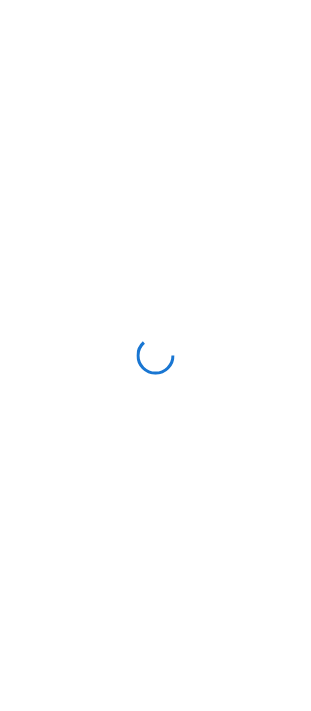 scroll, scrollTop: 0, scrollLeft: 0, axis: both 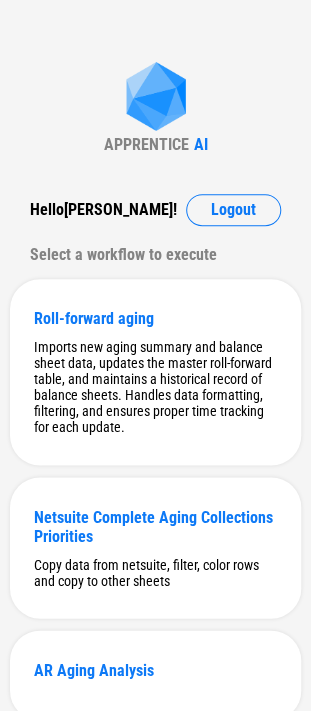 click on "APPRENTICE AI Hello  [PERSON_NAME] ! Logout Select a workflow to execute Roll-forward aging Imports new aging summary and balance sheet data, updates the master roll-forward table, and maintains a historical record of balance sheets. Handles data formatting, filtering, and ensures proper time tracking for each update. Netsuite Complete Aging Collections Priorities Copy data from netsuite, filter, color rows and copy to other sheets AR Aging Analysis" at bounding box center (155, 391) 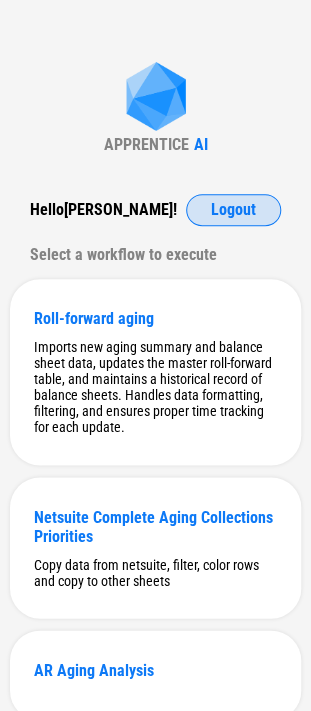 click on "Logout" at bounding box center [233, 210] 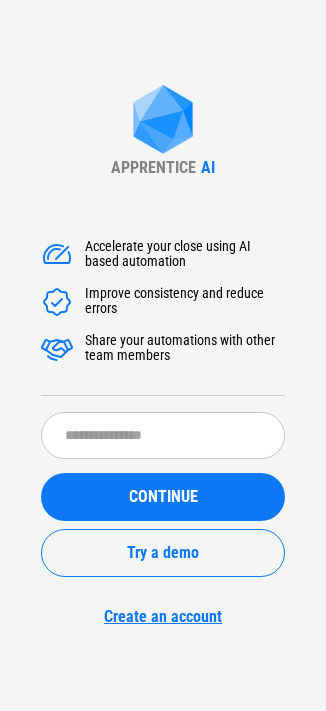 click on "Accelerate your close using AI based automation Improve consistency and reduce errors Share your automations with other team members ​ CONTINUE Try a demo Create an account" at bounding box center (163, 421) 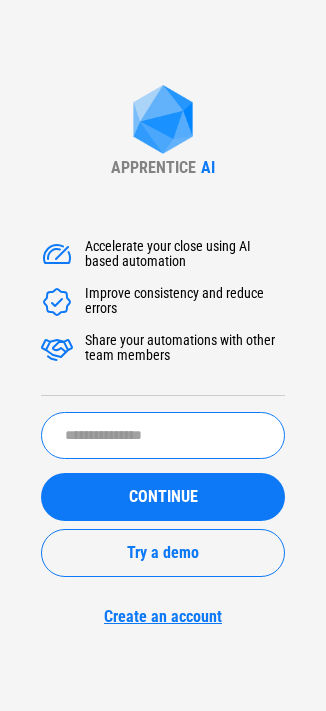 click at bounding box center [163, 435] 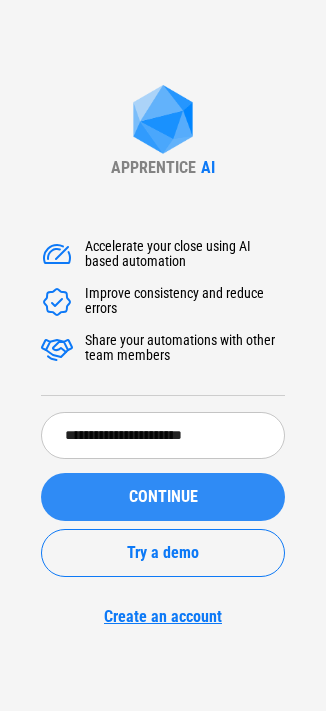 click on "CONTINUE" at bounding box center (163, 497) 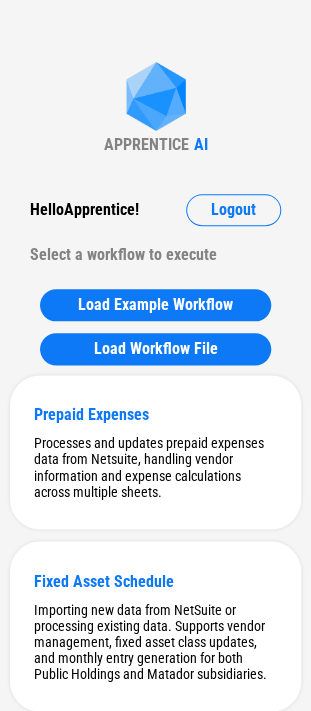 click on "Hello  Apprentice !" at bounding box center (84, 210) 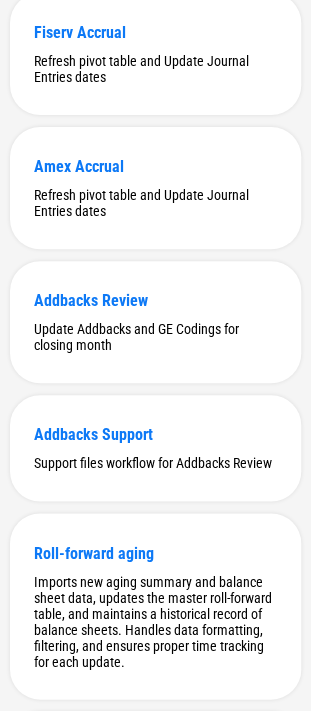 scroll, scrollTop: 9032, scrollLeft: 0, axis: vertical 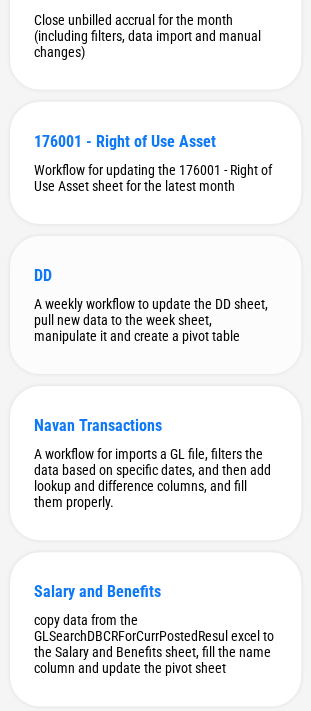 click on "DD A weekly workflow to update the DD sheet, pull new data to the week sheet, manipulate it and create a pivot table" at bounding box center [155, 305] 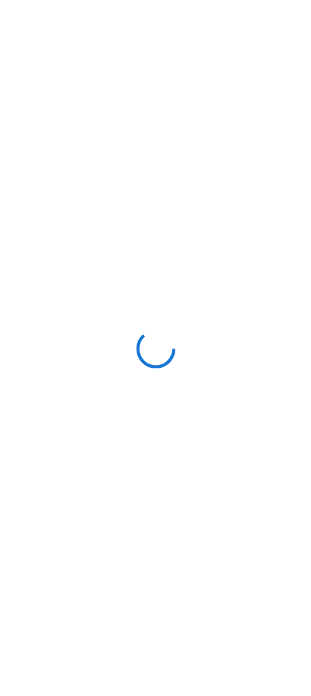 scroll, scrollTop: 0, scrollLeft: 0, axis: both 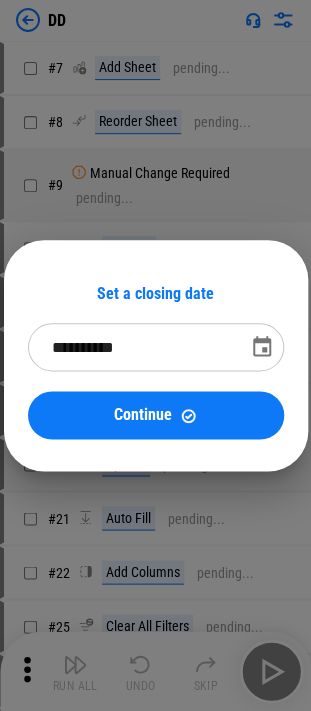 click on "**********" at bounding box center [131, 347] 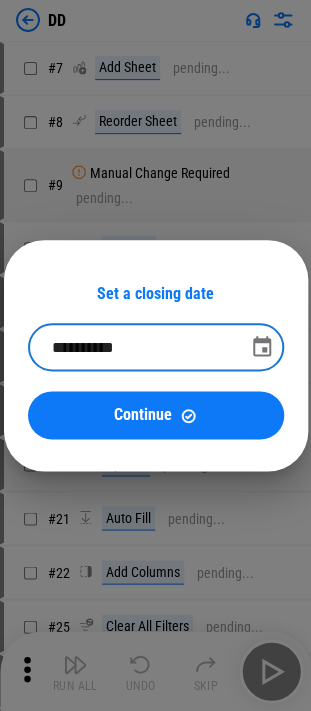 click at bounding box center [262, 347] 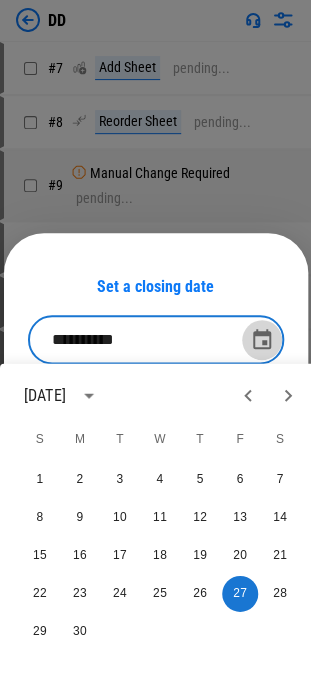 click 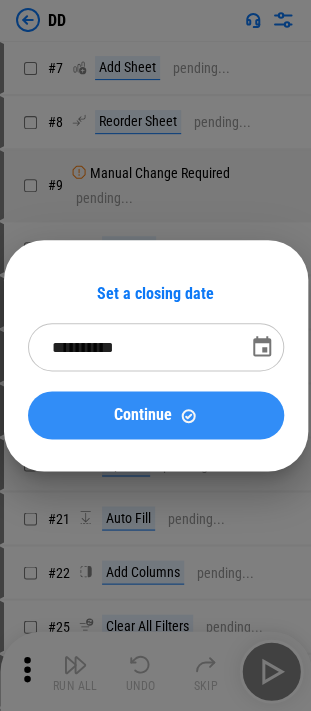 click on "Continue" at bounding box center [156, 415] 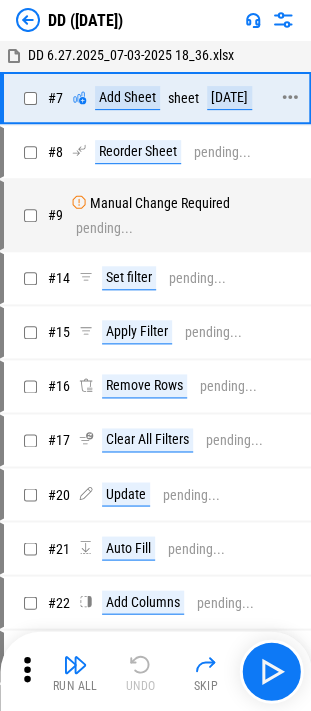 click on "# 7 Add Sheet sheet 6.27.25" at bounding box center [154, 98] 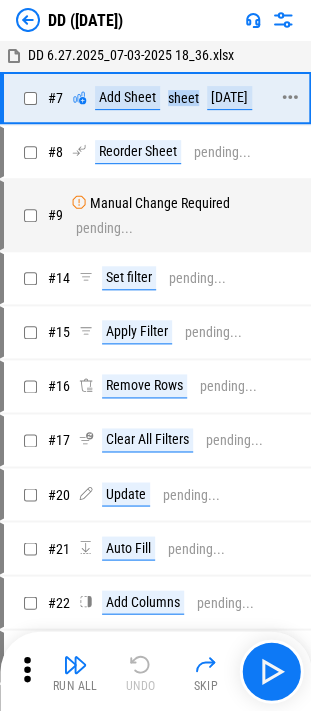 click on "Add Sheet sheet 6.27.25" at bounding box center [164, 98] 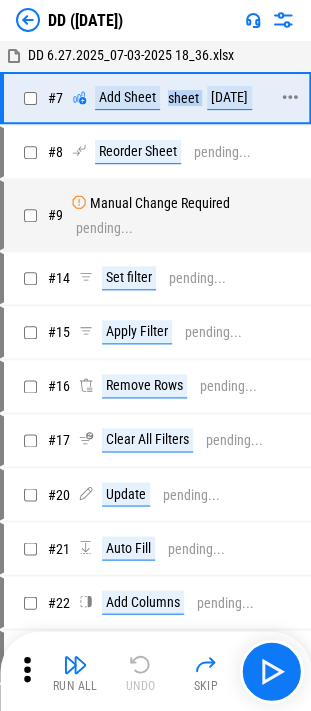click on "Add Sheet sheet 6.27.25" at bounding box center (164, 98) 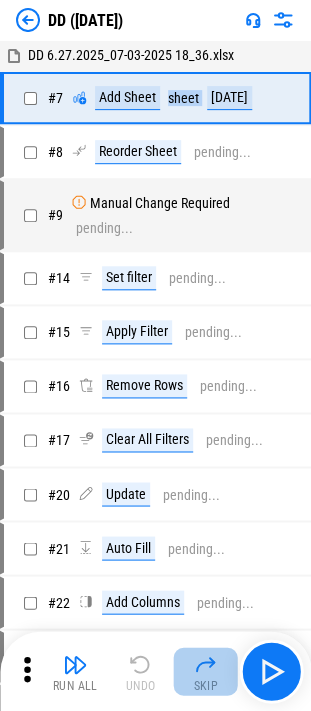 click at bounding box center [206, 664] 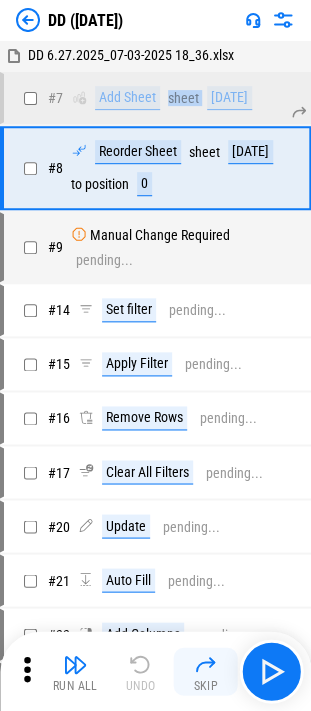 click on "Skip" at bounding box center (206, 671) 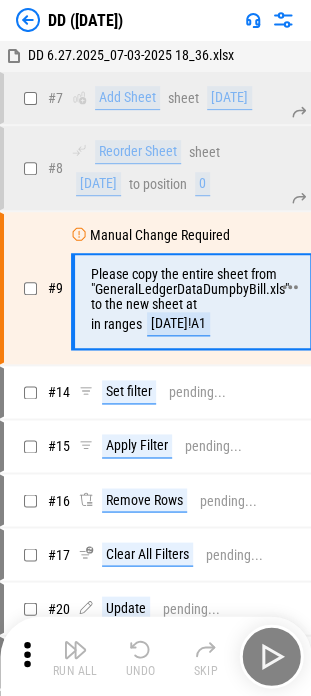 click on "Please copy the entire sheet from "GeneralLedgerDataDumpbyBill.xls" to the new sheet at" at bounding box center [190, 289] 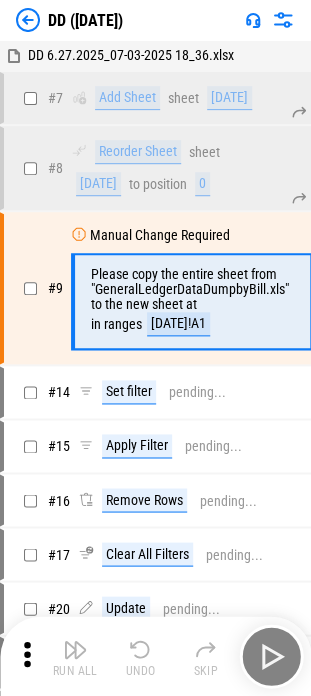 click on "Run All Undo Skip" at bounding box center [157, 656] 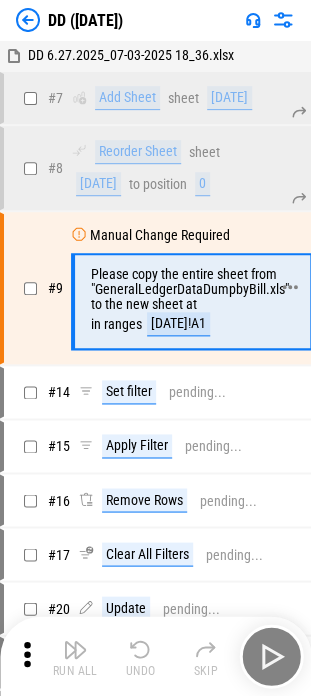 click on "[DATE]!A1" at bounding box center [178, 324] 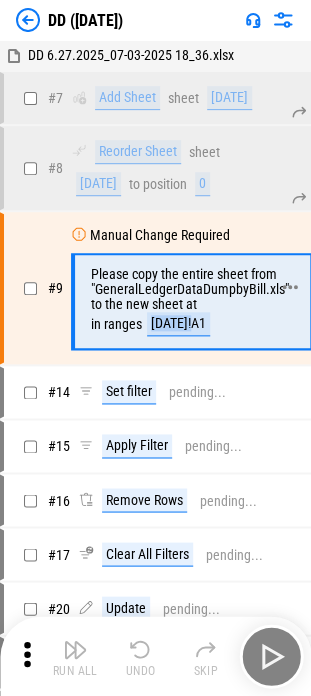 click on "[DATE]!A1" at bounding box center [178, 324] 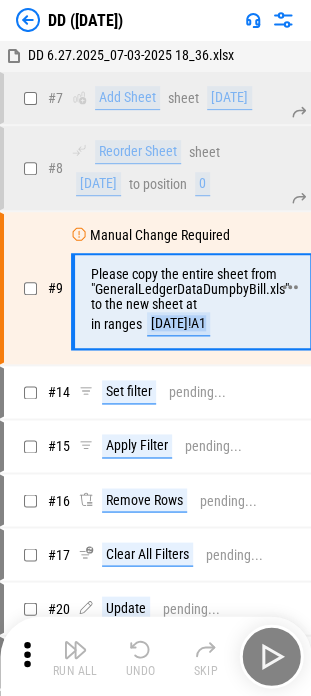 click on "[DATE]!A1" at bounding box center [178, 324] 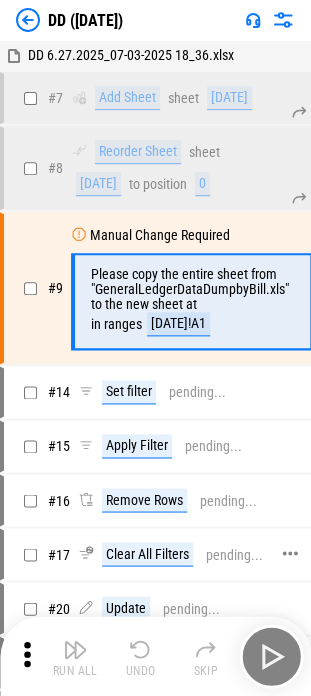 drag, startPoint x: 214, startPoint y: 334, endPoint x: 197, endPoint y: 543, distance: 209.69025 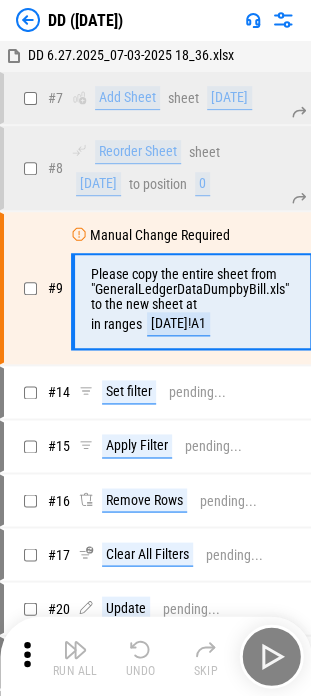 click on "Run All Undo Skip" at bounding box center (157, 656) 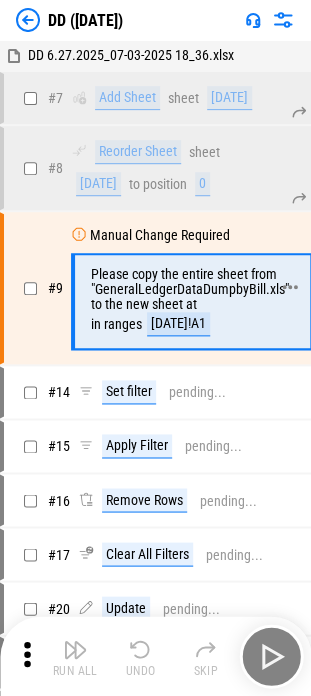 drag, startPoint x: 146, startPoint y: 428, endPoint x: 171, endPoint y: 356, distance: 76.2168 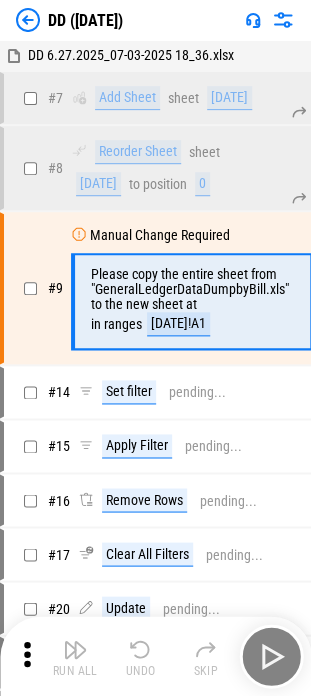 click on "Run All Undo Skip" at bounding box center [157, 656] 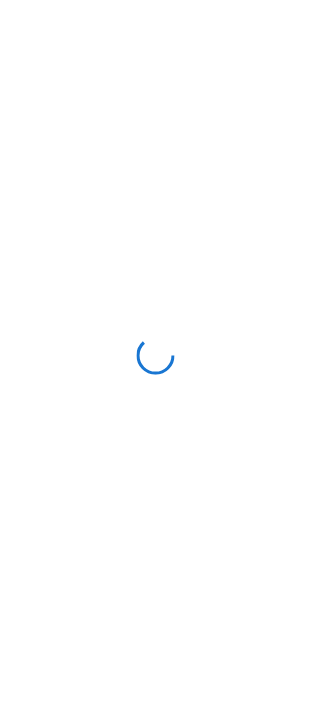 scroll, scrollTop: 0, scrollLeft: 0, axis: both 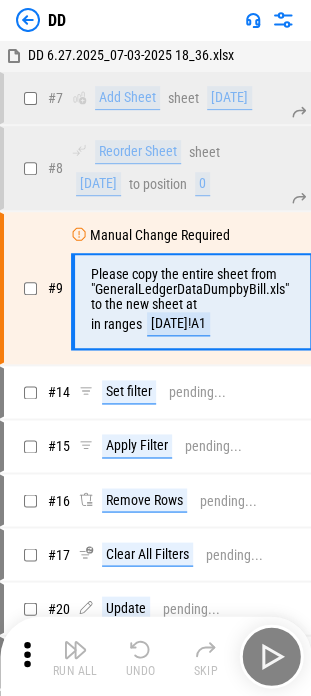 drag, startPoint x: 261, startPoint y: 638, endPoint x: 177, endPoint y: 658, distance: 86.34813 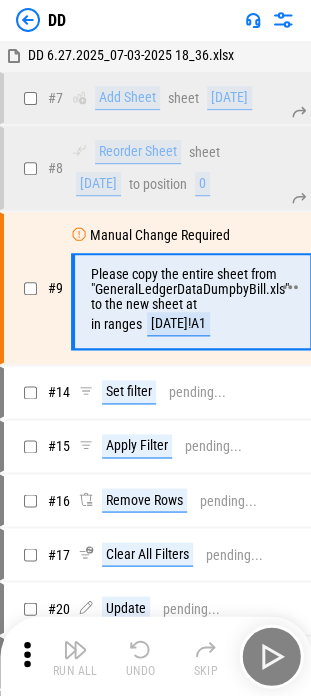 click on "Please copy the entire sheet from "GeneralLedgerDataDumpbyBill.xls" to the new sheet at" at bounding box center [190, 289] 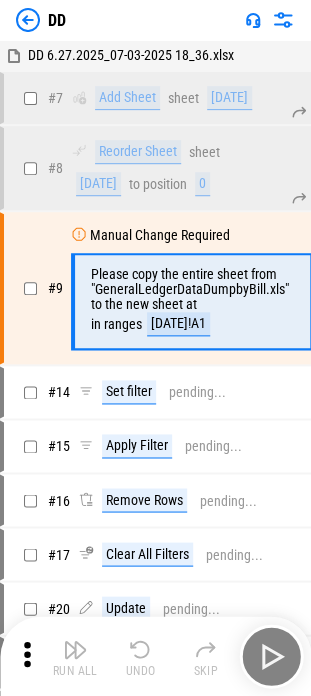 click at bounding box center [28, 20] 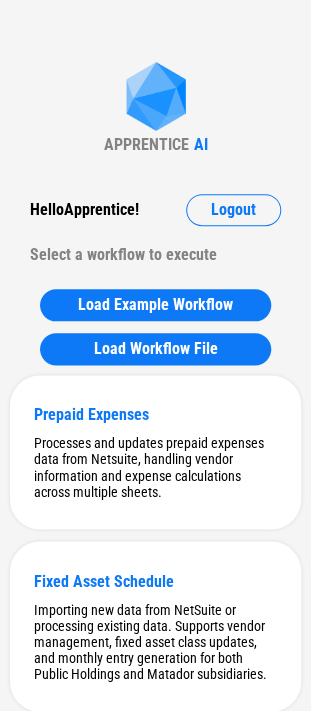 click on "APPRENTICE AI Hello  Apprentice ! Logout Select a workflow to execute Load Example Workflow Load Workflow File Prepaid Expenses Processes and updates prepaid expenses data from Netsuite, handling vendor information and expense calculations across multiple sheets. Fixed Asset Schedule Importing new data from NetSuite or processing existing data. Supports vendor management, fixed asset class updates, and monthly entry generation for both Public Holdings and Matador subsidiaries. Hedging Workflow to handle hedging operations including importing and processing data from Poalim and FairValue files and updating the month sheet accordingly Leases adds new month rows to all sheets, and updates Lead sheet accordingly Digital Content Capitalization Importing and processing trial balance data, update formulas in allocation table, and update formulas in JE for the new month. SBC importing new Expense table, removing zeroes, updating pivot table and adding new month column JE for Hedging Vendors Fill the vendor column DD" at bounding box center [155, 5504] 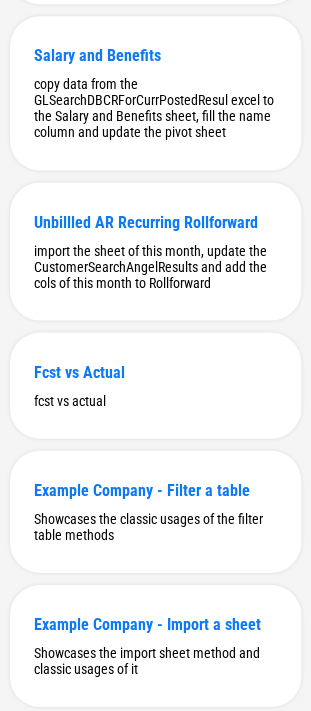 scroll, scrollTop: 9060, scrollLeft: 0, axis: vertical 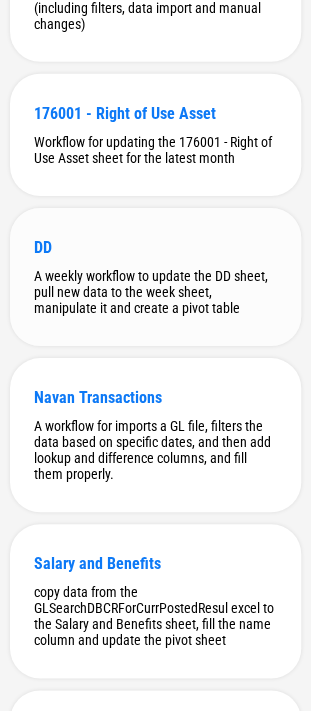 click on "A weekly workflow to update the DD sheet, pull new data to the week sheet, manipulate it and create a pivot table" at bounding box center [155, 292] 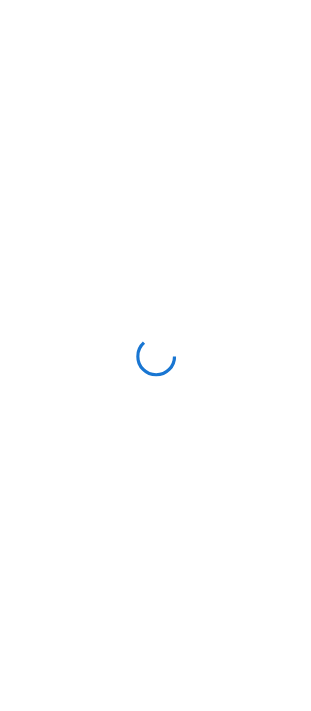 scroll, scrollTop: 0, scrollLeft: 0, axis: both 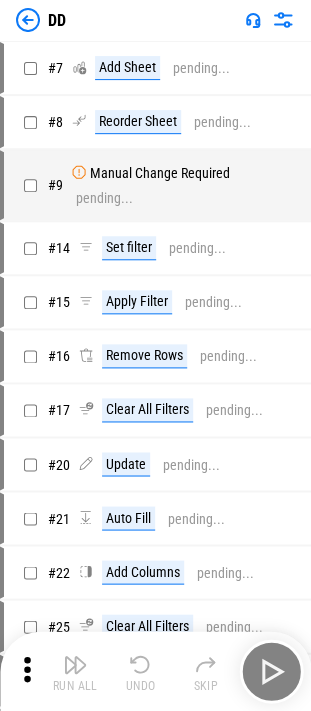 click on "Run All Undo Skip" at bounding box center [157, 671] 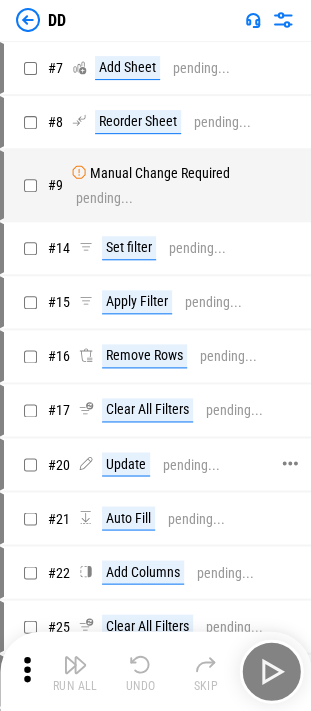 click on "Update" at bounding box center (126, 464) 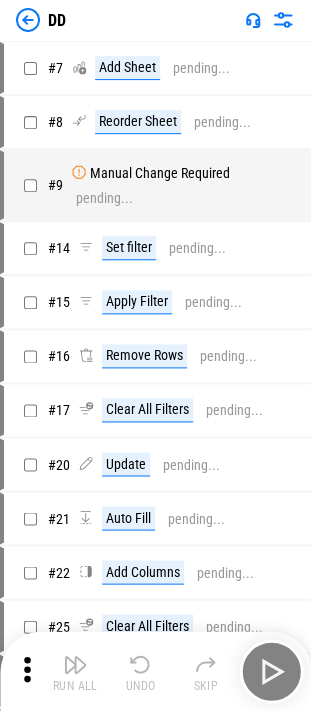 click at bounding box center [28, 20] 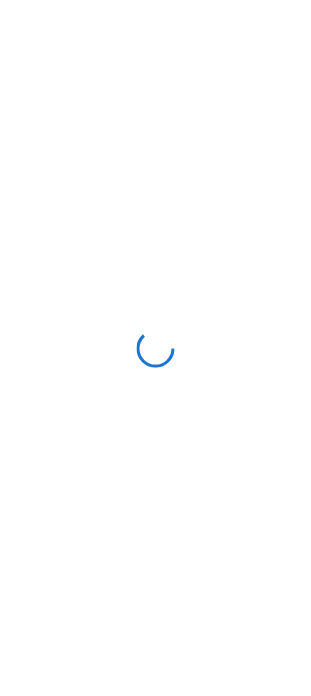 scroll, scrollTop: 0, scrollLeft: 0, axis: both 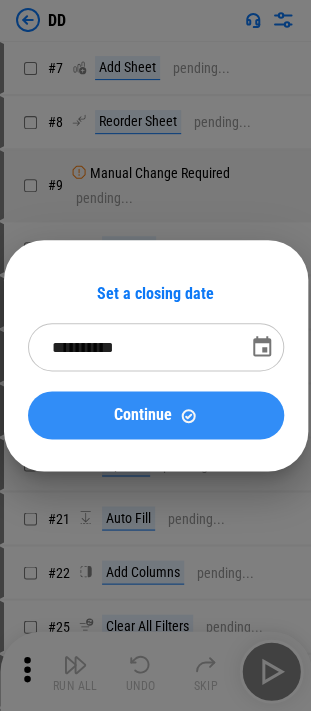 click on "Continue" at bounding box center [143, 415] 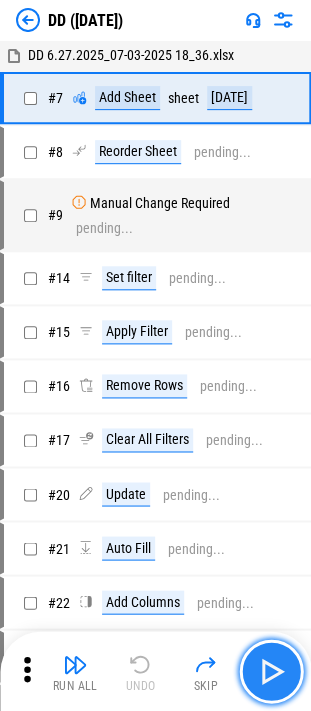 click at bounding box center [271, 671] 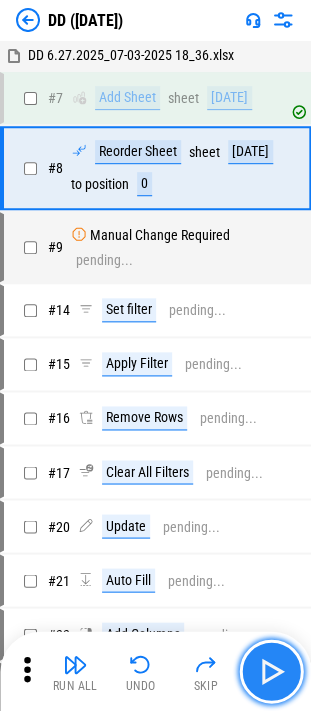 click at bounding box center [271, 671] 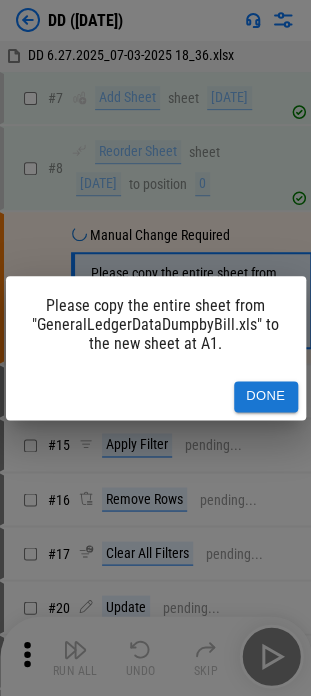 click on "Done" at bounding box center [266, 396] 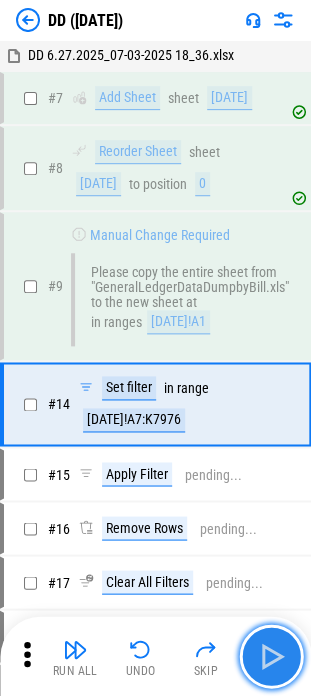 click at bounding box center (271, 656) 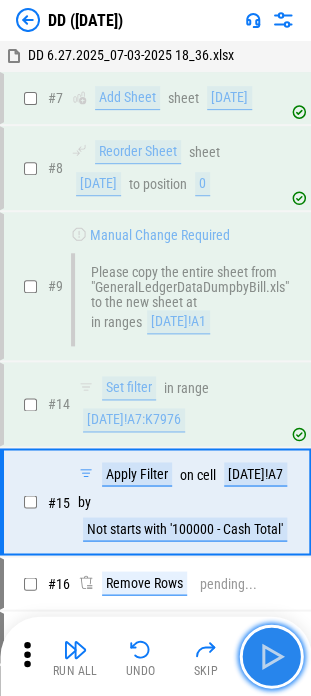 click at bounding box center [271, 656] 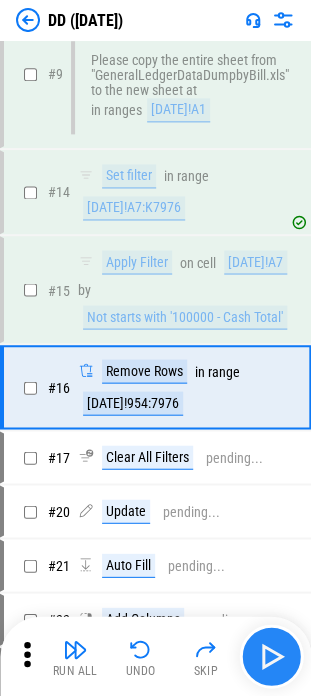 scroll, scrollTop: 256, scrollLeft: 0, axis: vertical 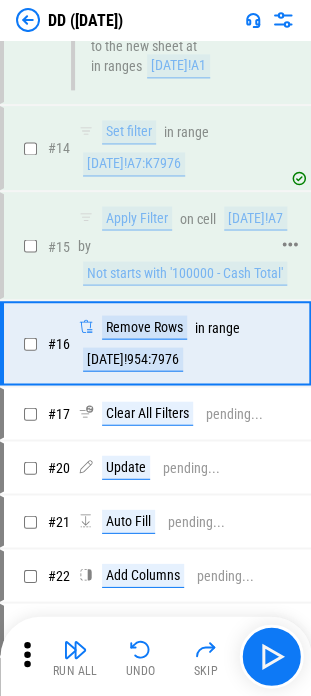 click on "Not starts with '100000 - Cash Total'" at bounding box center [185, 273] 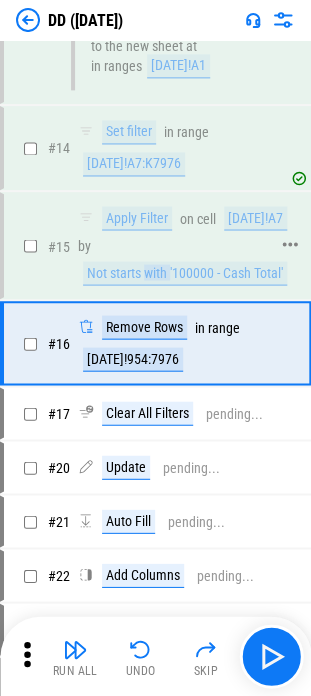 click on "Not starts with '100000 - Cash Total'" at bounding box center (185, 273) 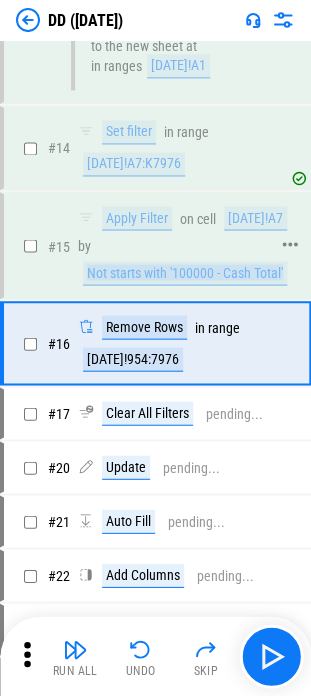 click on "Not starts with '100000 - Cash Total'" at bounding box center [185, 273] 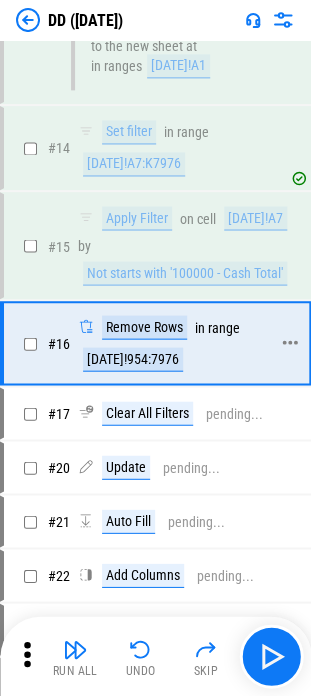 click on "[DATE]!954:7976" at bounding box center (133, 359) 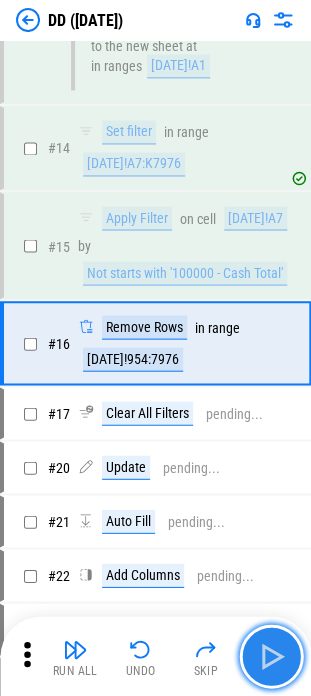 click at bounding box center (271, 656) 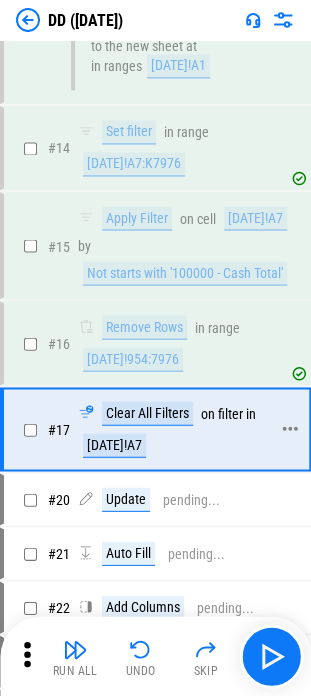 click on "Clear All Filters" at bounding box center [147, 413] 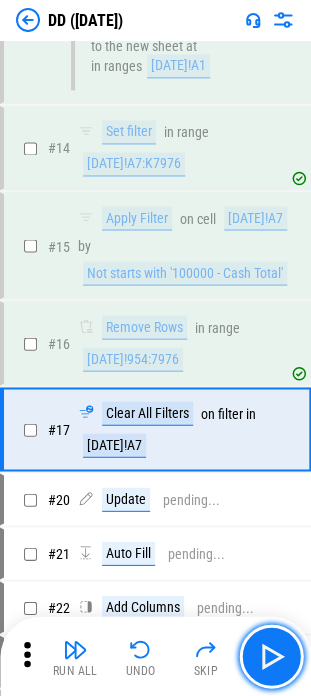 click at bounding box center [271, 656] 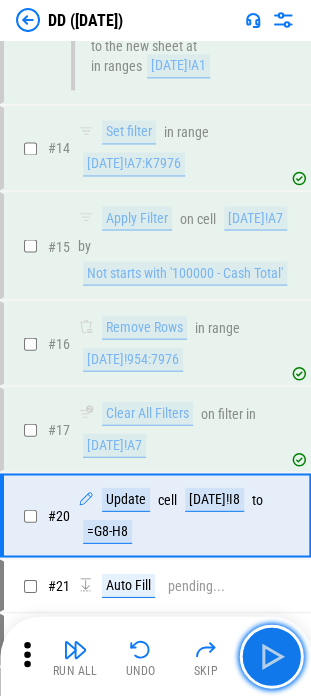 click at bounding box center (271, 656) 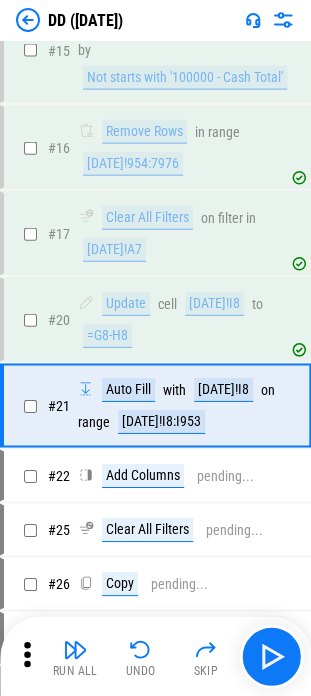 scroll, scrollTop: 512, scrollLeft: 0, axis: vertical 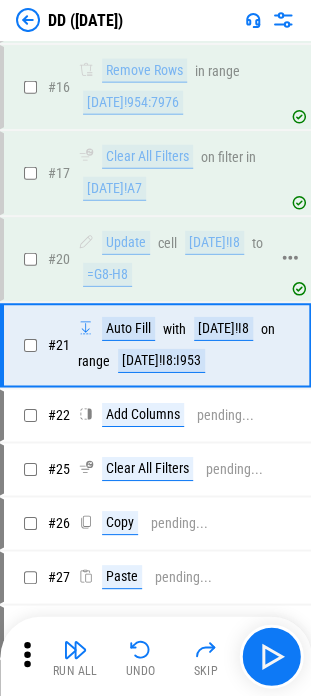click on "[DATE]!I8" at bounding box center [214, 243] 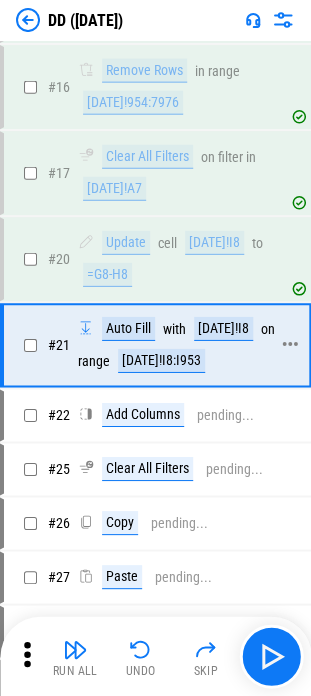click on "[DATE]!I8" at bounding box center (223, 329) 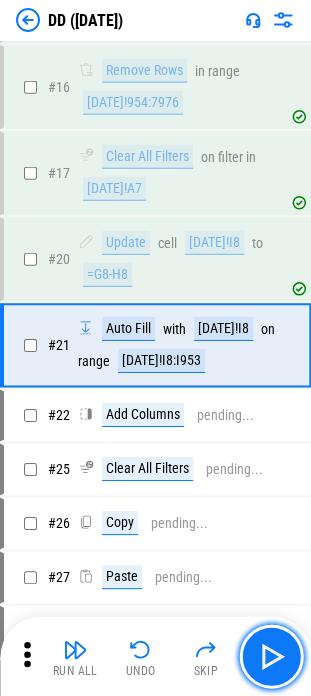 click at bounding box center (271, 656) 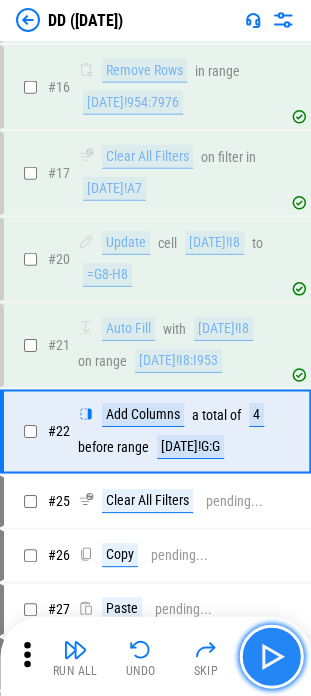 click at bounding box center [271, 656] 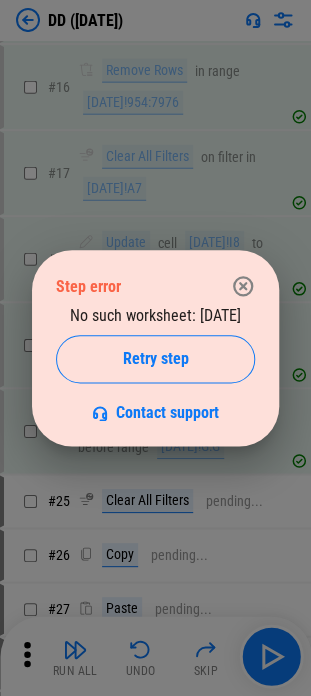 click 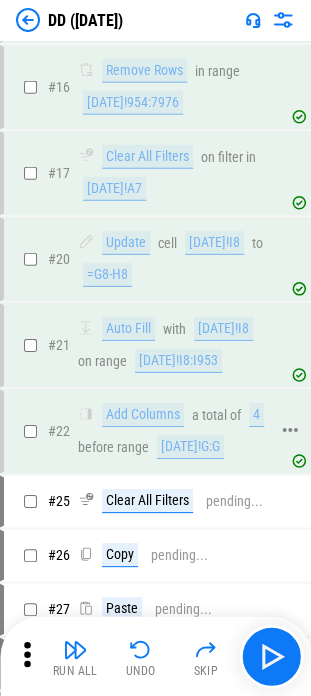 click on "Add Columns a total of 4 before range [DATE]!G:G" at bounding box center (173, 431) 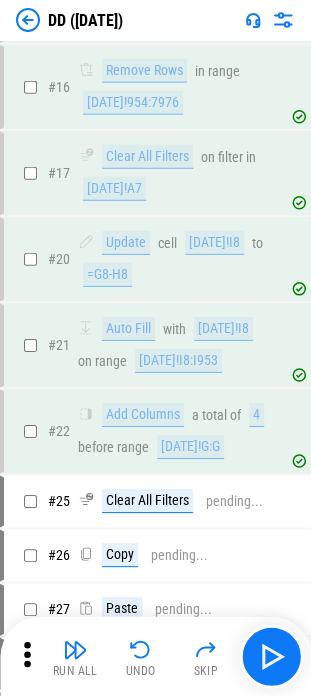 click 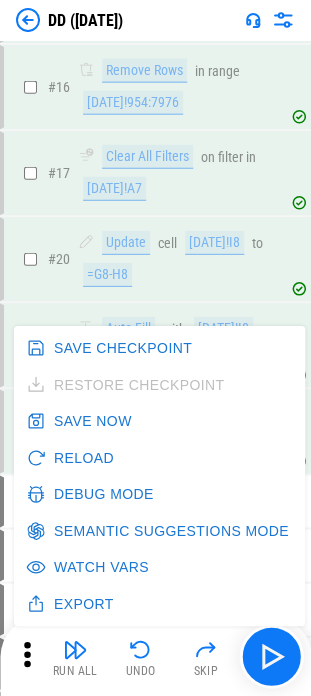 click on "Debug Mode" at bounding box center [92, 494] 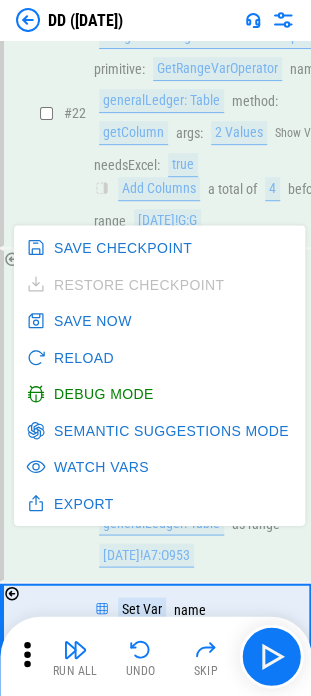 scroll, scrollTop: 6684, scrollLeft: 0, axis: vertical 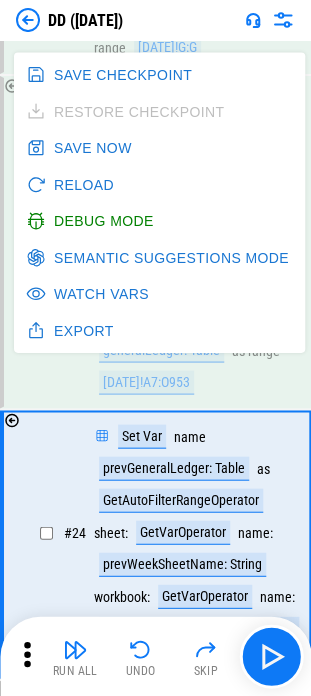click on "Set Var name generalLedger: Table as range [DATE]!A7:O953" at bounding box center [199, 350] 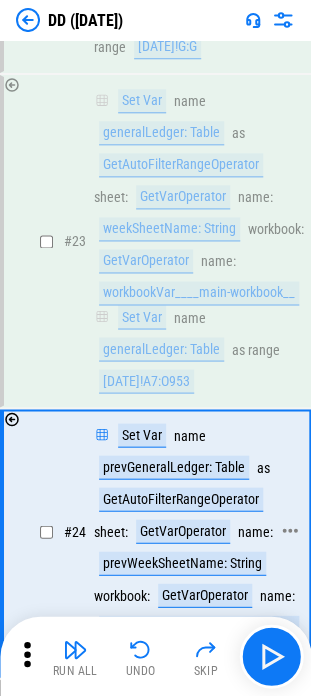 click on "prevGeneralLedger: Table" at bounding box center [174, 467] 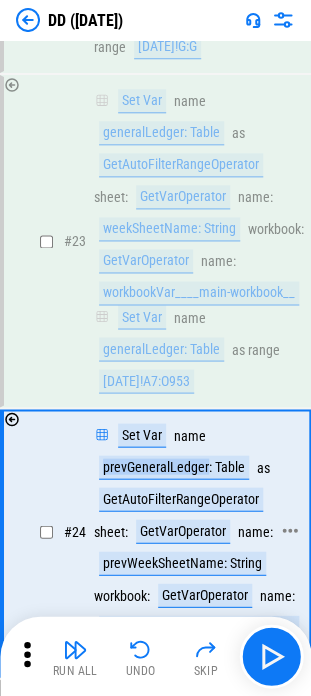 click on "prevGeneralLedger: Table" at bounding box center (174, 467) 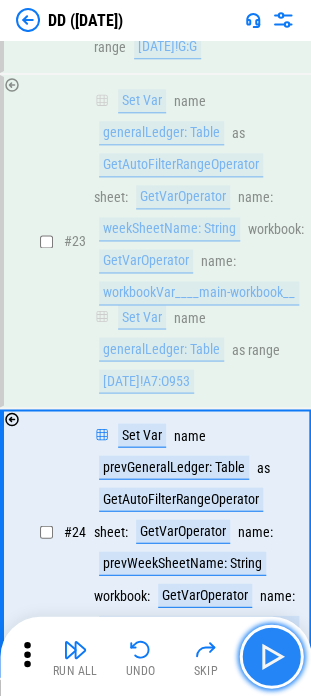 click at bounding box center [271, 656] 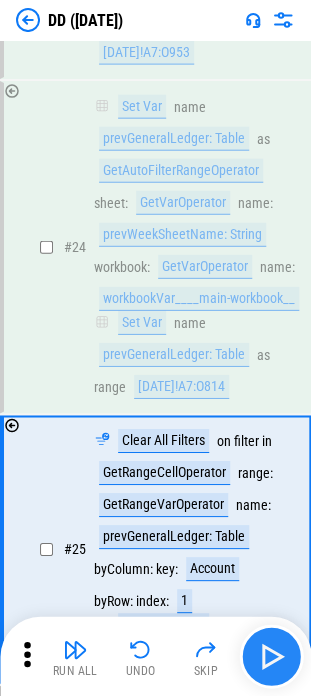 scroll, scrollTop: 7014, scrollLeft: 0, axis: vertical 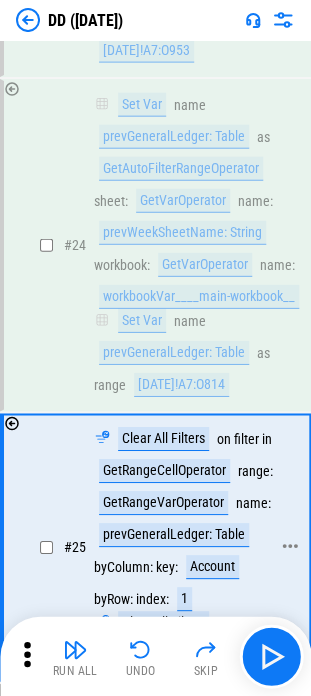 click on "Clear All Filters on filter in [DATE]!A7" at bounding box center [189, 639] 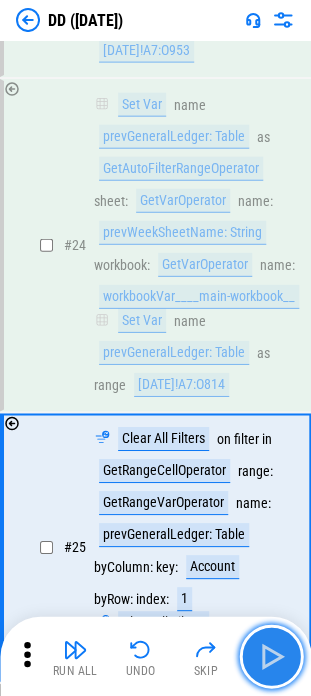 click at bounding box center (271, 656) 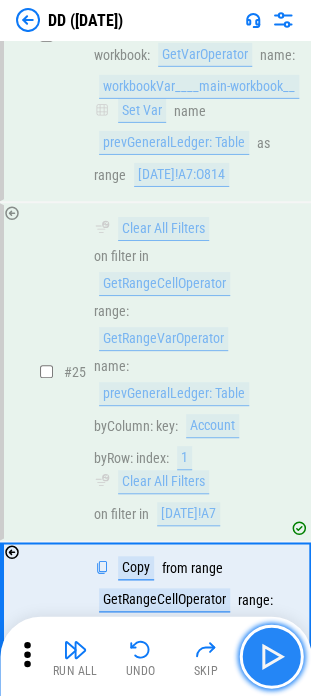 click at bounding box center (271, 656) 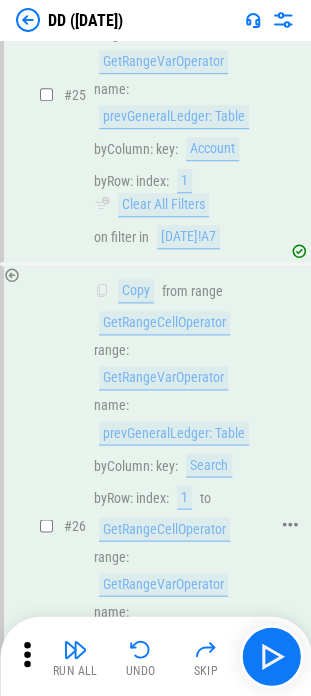 scroll, scrollTop: 7442, scrollLeft: 0, axis: vertical 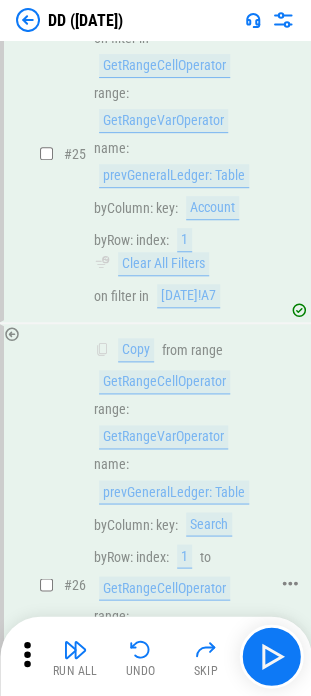 click on "[DATE]!G7:J7" at bounding box center (139, 818) 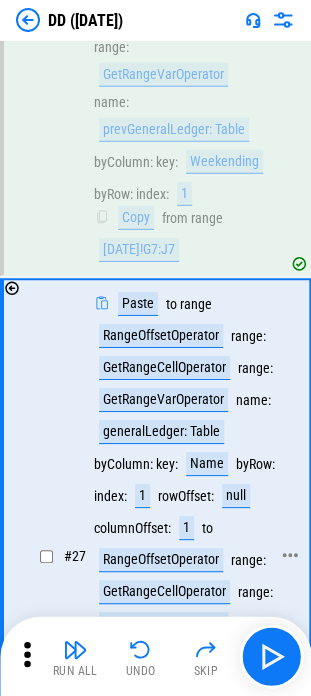scroll, scrollTop: 8042, scrollLeft: 0, axis: vertical 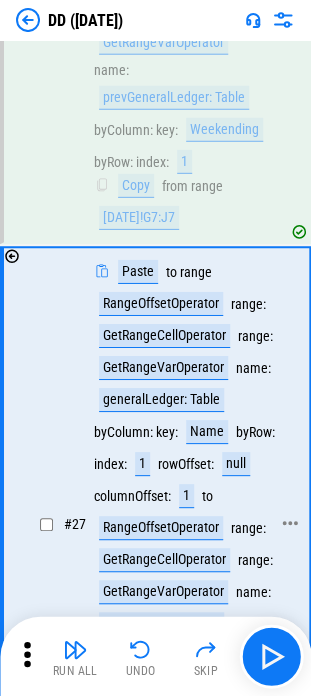 click on "[DATE]!G7:J7" at bounding box center (139, 776) 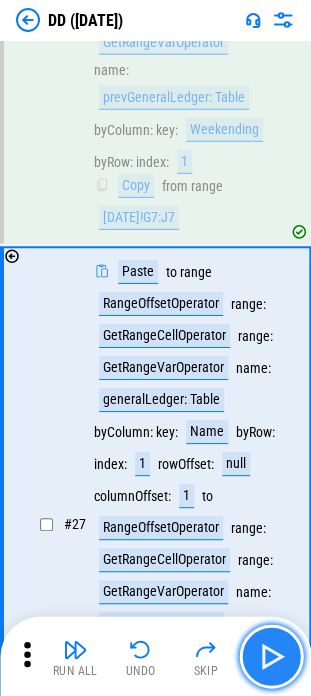 click at bounding box center (271, 656) 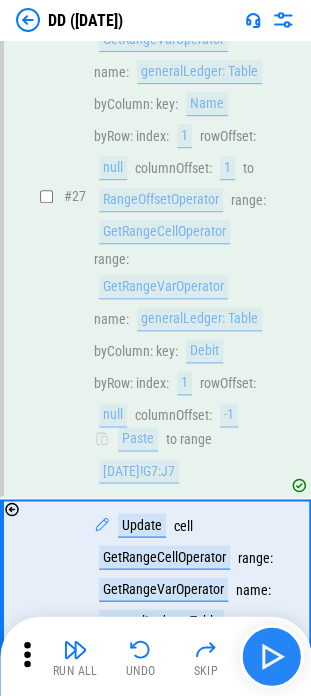 scroll, scrollTop: 8399, scrollLeft: 0, axis: vertical 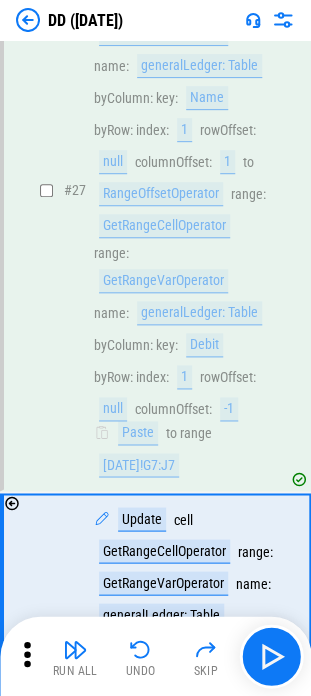 click on "=F8&C8&L8" at bounding box center (136, 831) 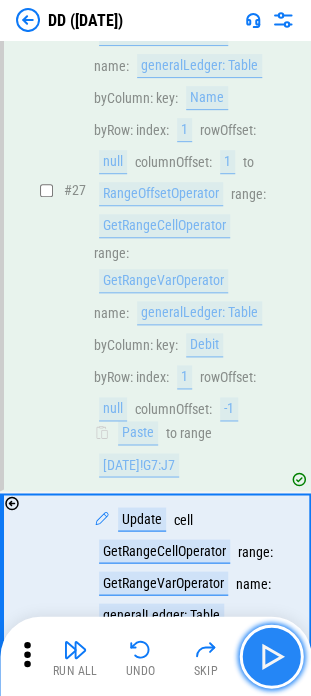 click at bounding box center [271, 656] 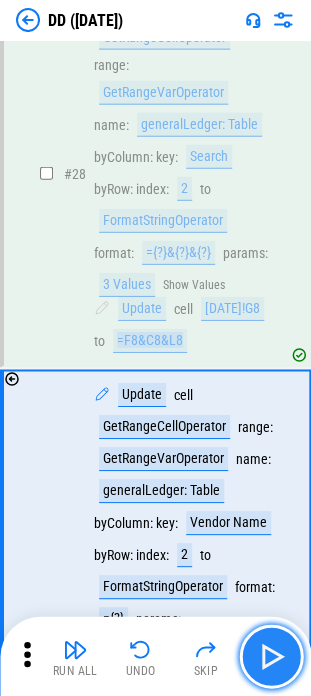 click at bounding box center (271, 656) 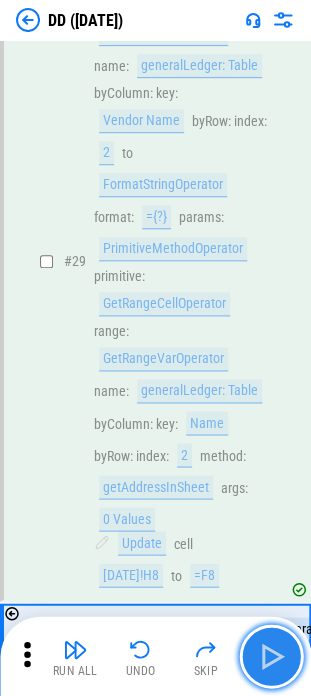click at bounding box center (271, 656) 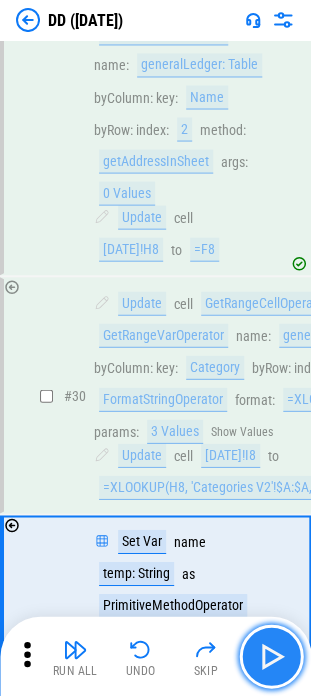click at bounding box center [271, 656] 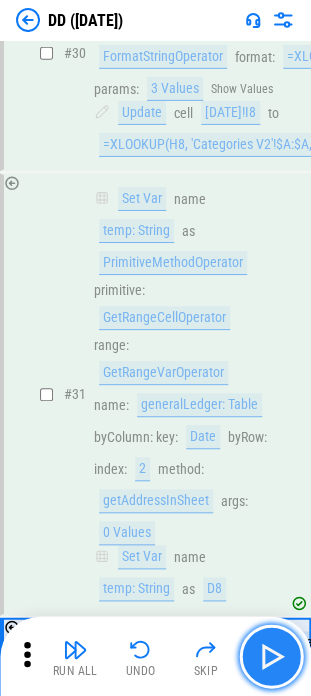 click at bounding box center [271, 656] 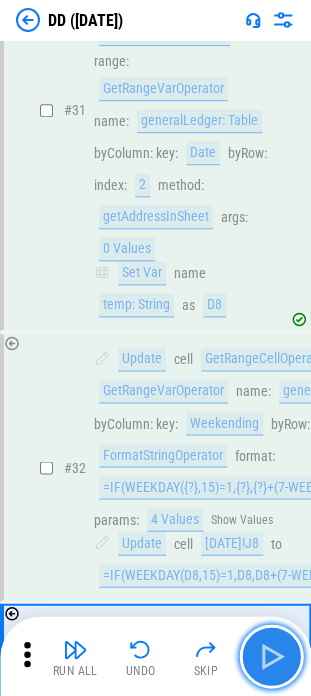 click at bounding box center [271, 656] 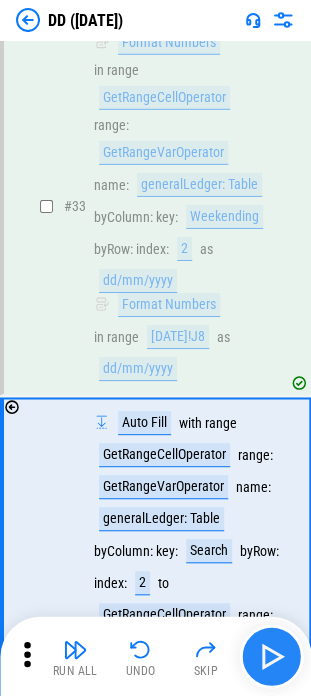 scroll, scrollTop: 10903, scrollLeft: 0, axis: vertical 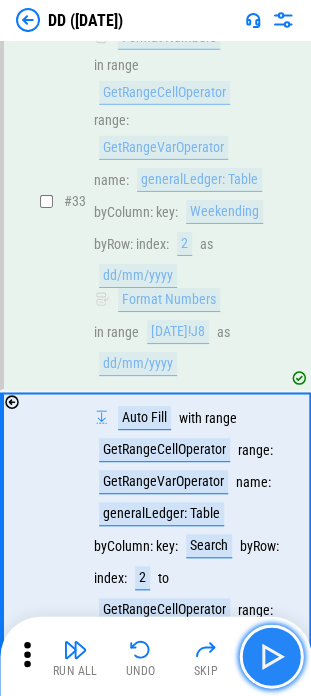 click at bounding box center (271, 656) 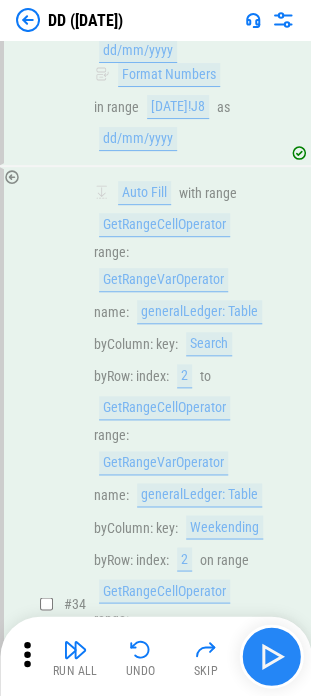 scroll, scrollTop: 11348, scrollLeft: 0, axis: vertical 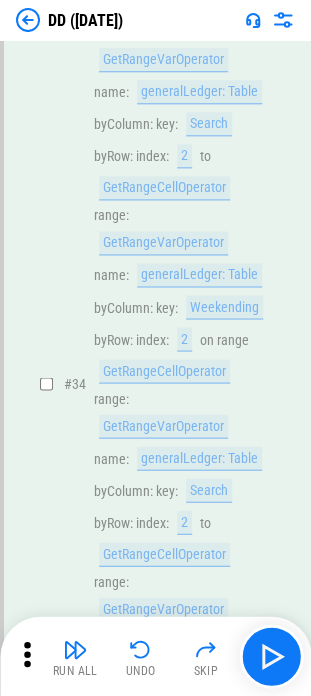 click 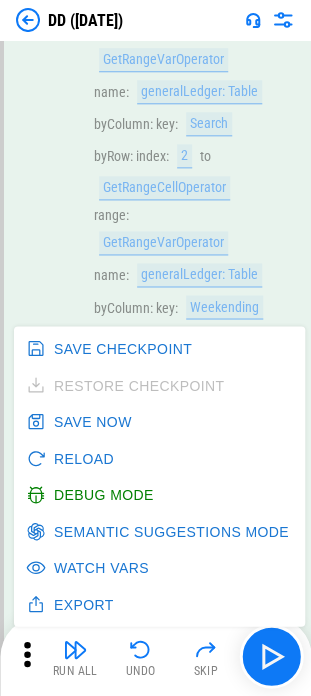 click on "Debug Mode" at bounding box center (92, 494) 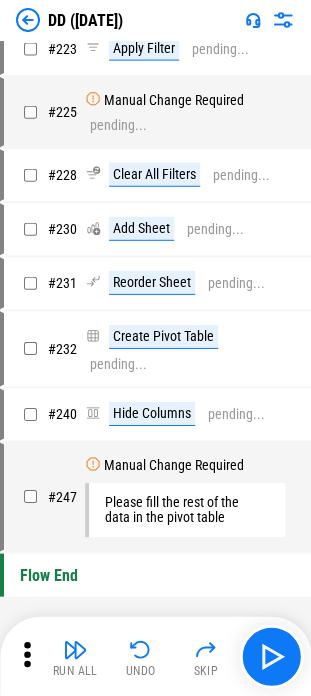 scroll, scrollTop: 1499, scrollLeft: 0, axis: vertical 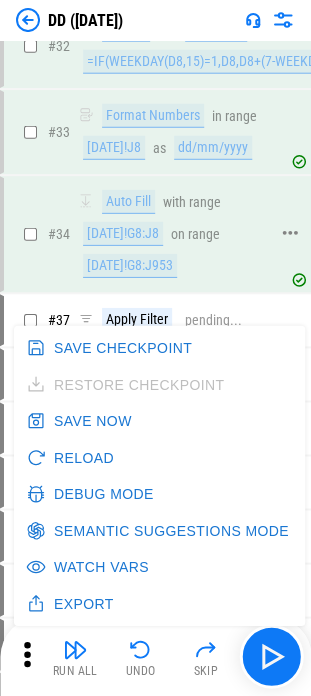 click on "Auto Fill with range [DATE]!G8:J8 on range [DATE]!G8:J953" at bounding box center (173, 234) 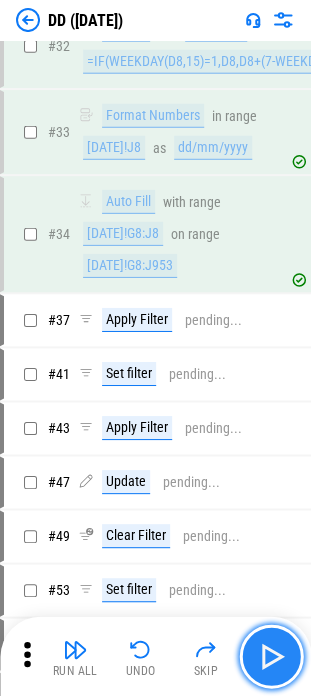 click at bounding box center (271, 656) 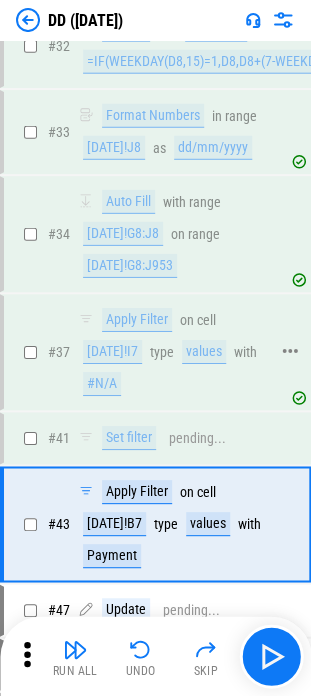 click on "Apply Filter on cell [DATE]!I7 type values with #N/A" at bounding box center (173, 352) 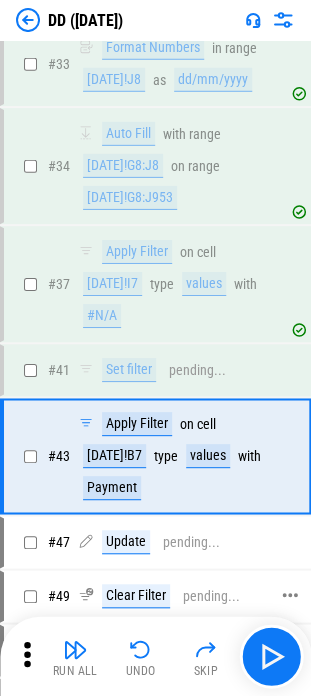 scroll, scrollTop: 1599, scrollLeft: 0, axis: vertical 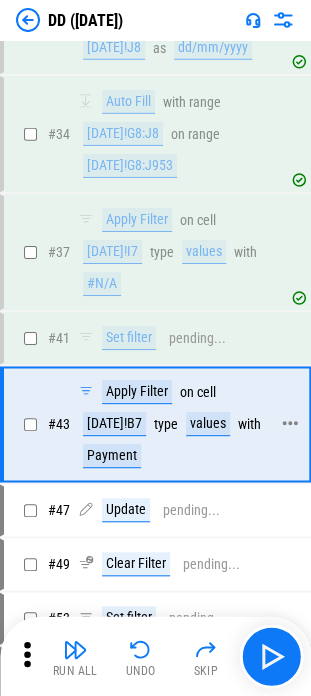 click on "[DATE]!B7" at bounding box center [114, 424] 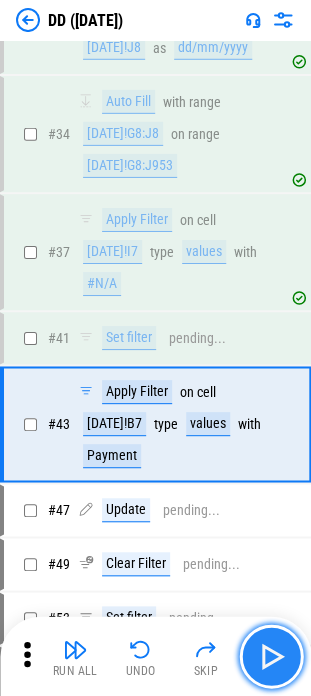 click at bounding box center (271, 656) 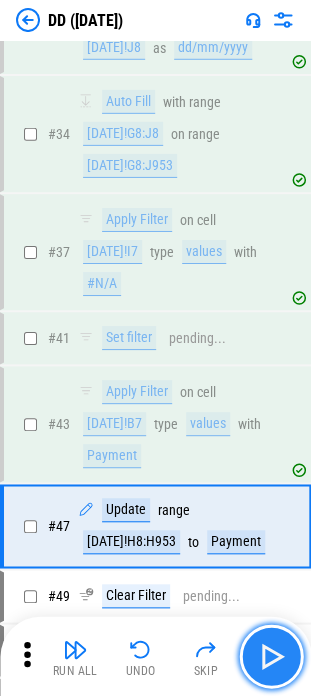 click at bounding box center [271, 656] 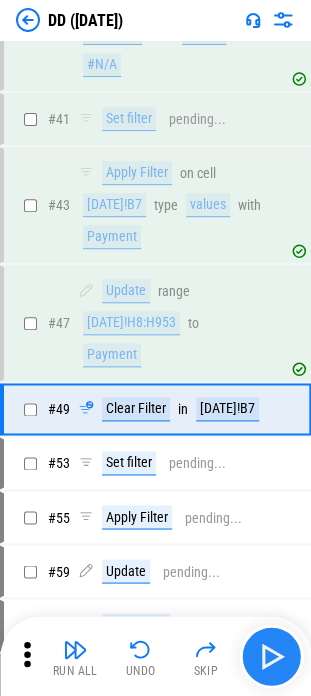 scroll, scrollTop: 1872, scrollLeft: 0, axis: vertical 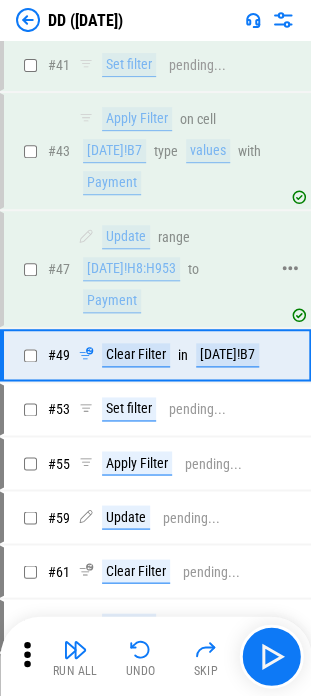 click on "[DATE]!H8:H953" at bounding box center [131, 269] 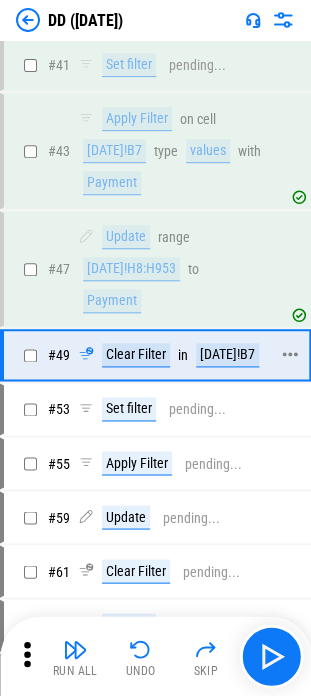 click on "[DATE]!B7" at bounding box center [227, 355] 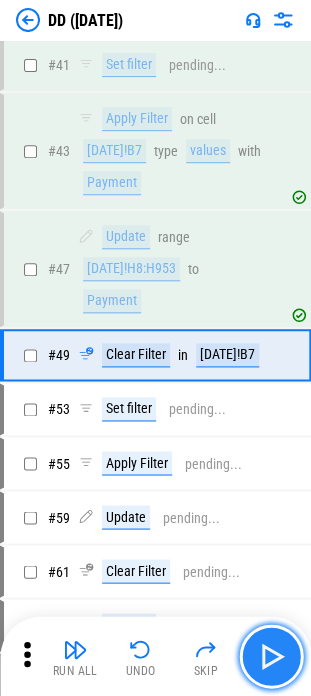 click at bounding box center (271, 656) 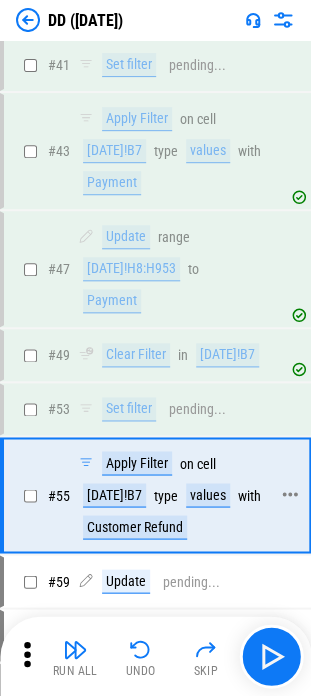 click on "[DATE]!B7" at bounding box center (114, 495) 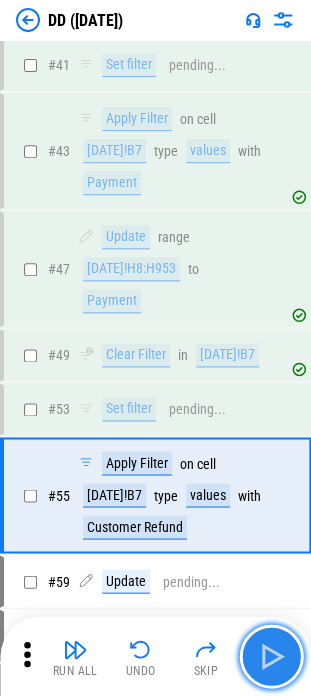 click at bounding box center (271, 656) 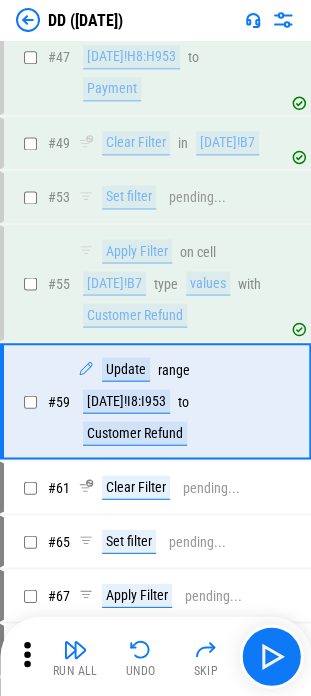 scroll, scrollTop: 2128, scrollLeft: 0, axis: vertical 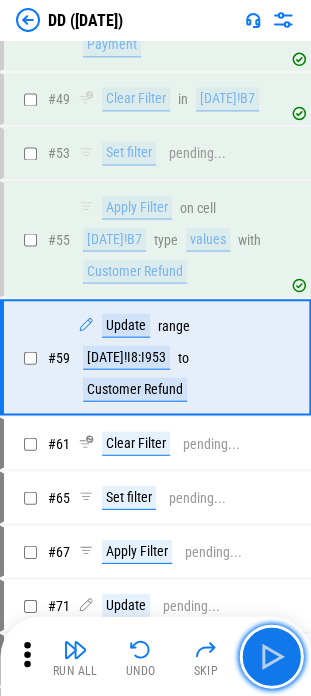 click at bounding box center (271, 656) 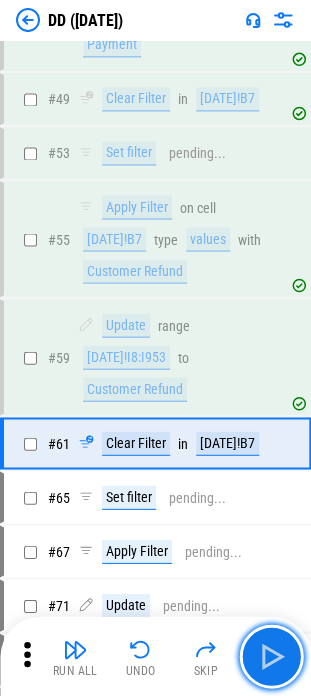 click at bounding box center (271, 656) 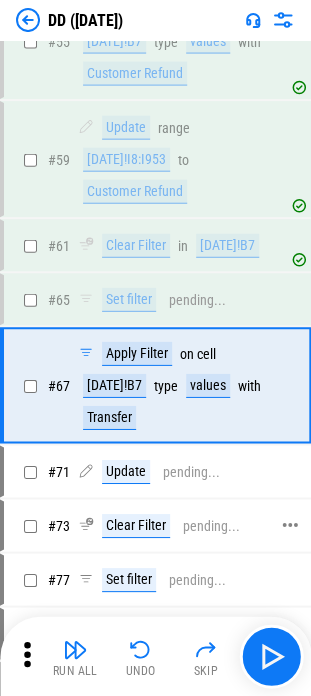 scroll, scrollTop: 2352, scrollLeft: 0, axis: vertical 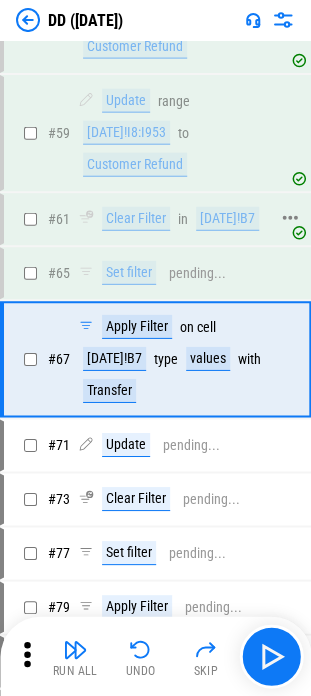 click on "# 61 Clear Filter in [DATE]!B7" at bounding box center (146, 219) 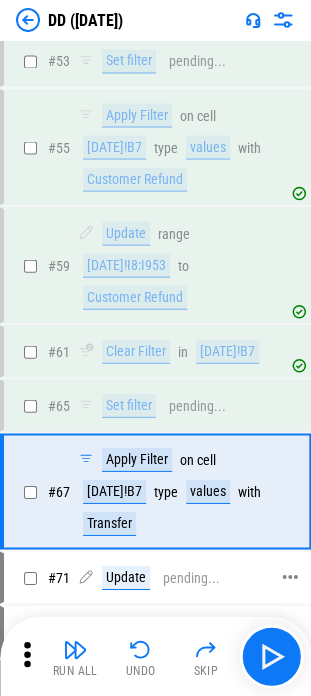 scroll, scrollTop: 2252, scrollLeft: 0, axis: vertical 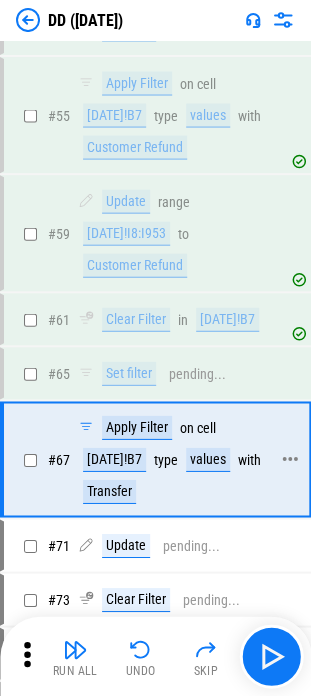 click on "[DATE]!B7" at bounding box center (114, 459) 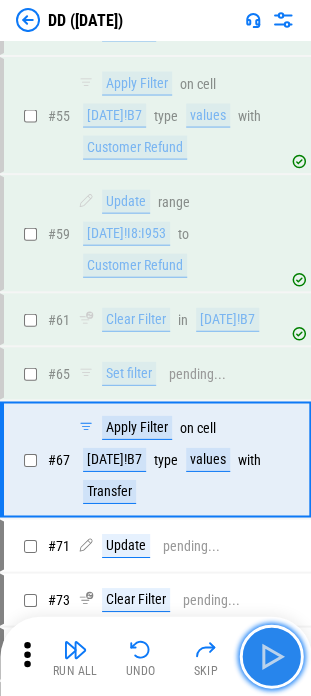 click at bounding box center [271, 656] 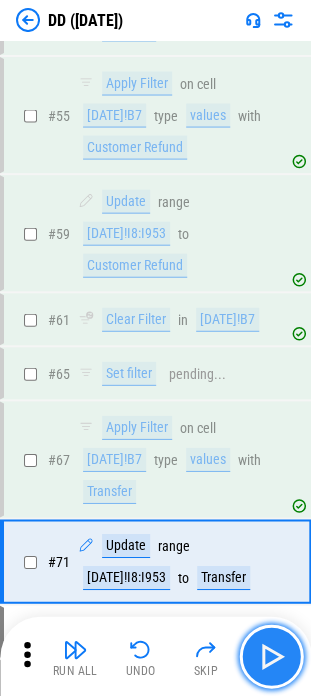 click at bounding box center [271, 656] 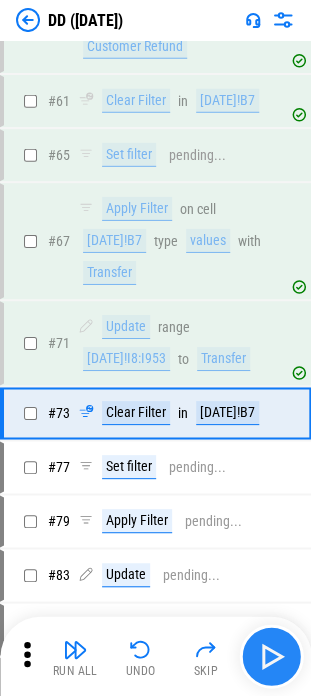scroll, scrollTop: 2522, scrollLeft: 0, axis: vertical 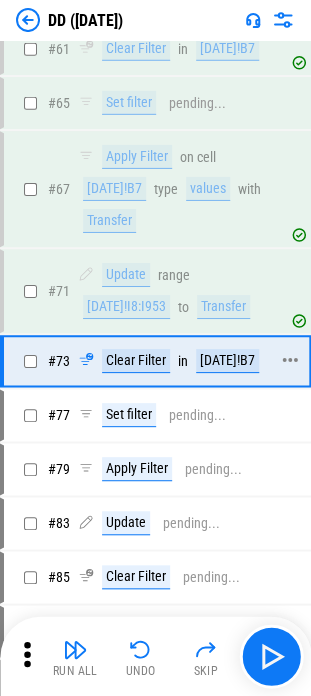 click on "Clear Filter in [DATE]!B7" at bounding box center [171, 361] 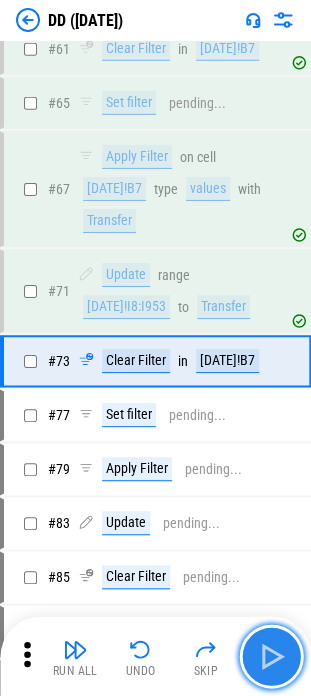 click at bounding box center [271, 656] 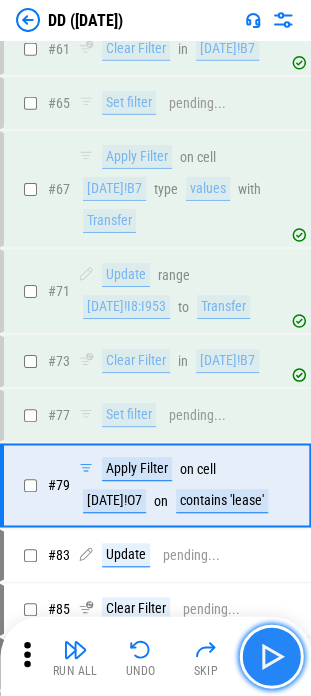 click at bounding box center (271, 656) 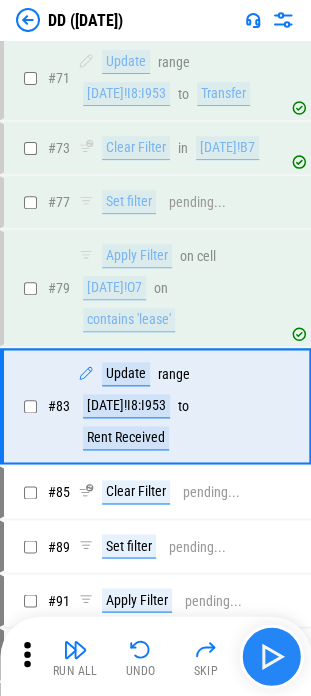 scroll, scrollTop: 2778, scrollLeft: 0, axis: vertical 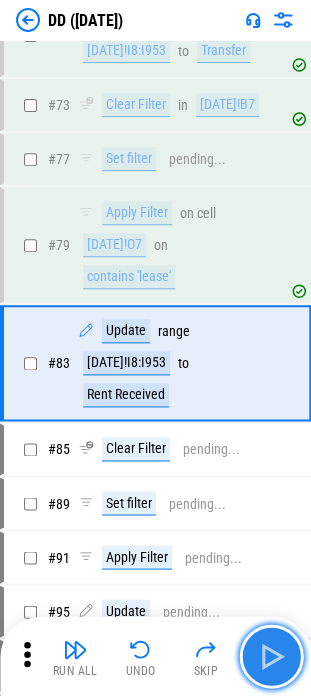 click at bounding box center [271, 656] 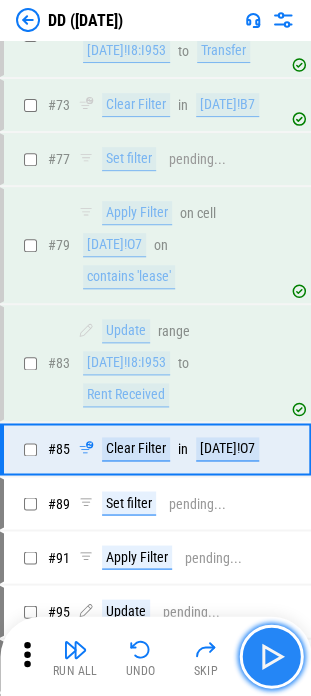 click at bounding box center [271, 656] 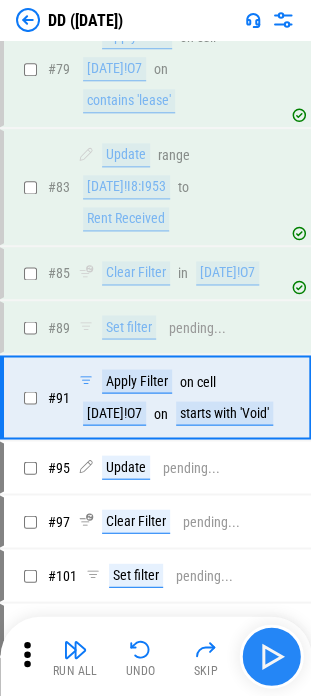 scroll, scrollTop: 3034, scrollLeft: 0, axis: vertical 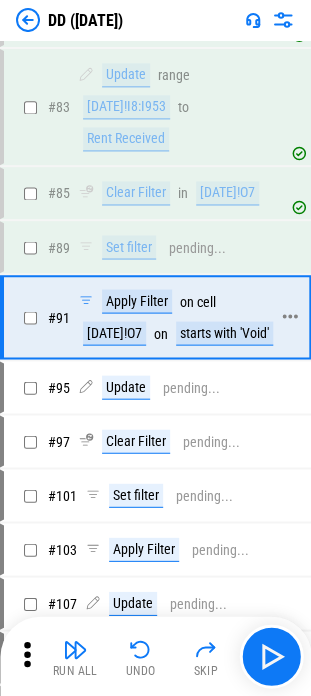 click on "Apply Filter on cell [DATE]!O7 on starts with 'Void'" at bounding box center (181, 317) 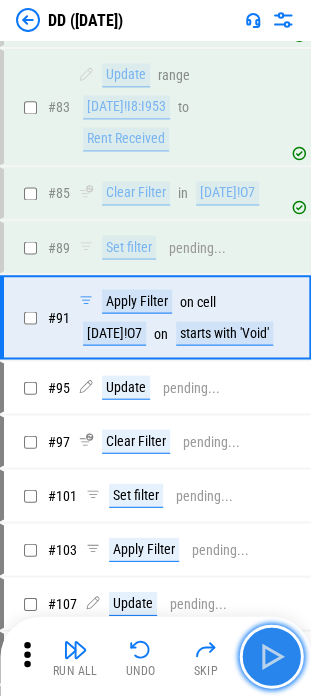 click at bounding box center (271, 656) 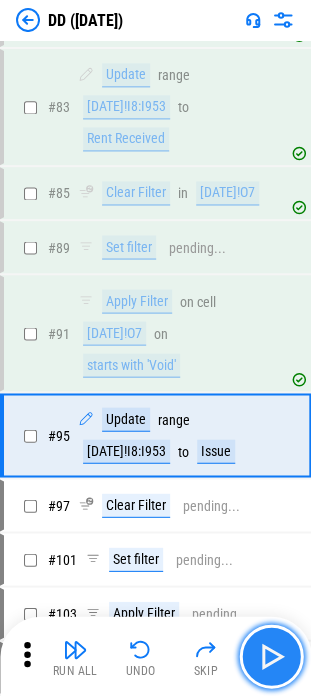 click at bounding box center (271, 656) 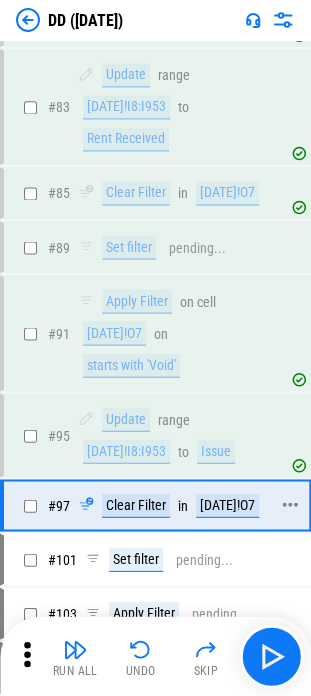 click on "[DATE]!O7" at bounding box center [227, 505] 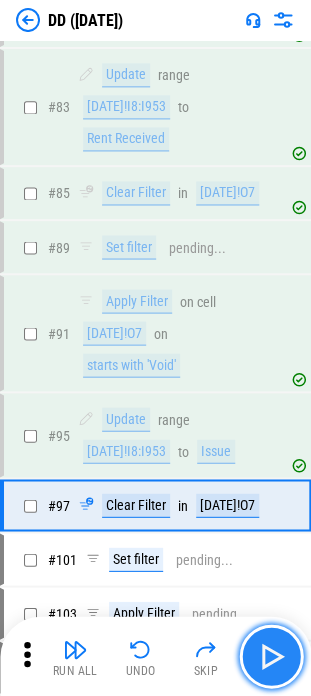 click at bounding box center [271, 656] 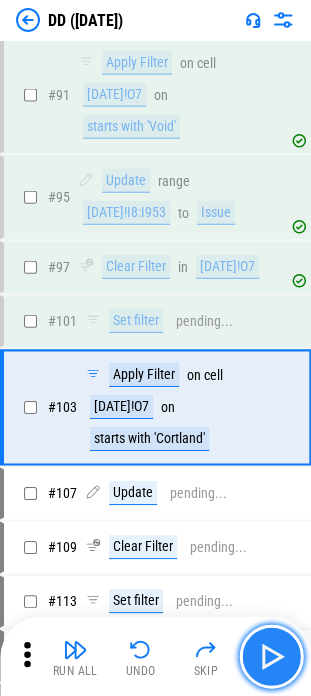 click at bounding box center (271, 656) 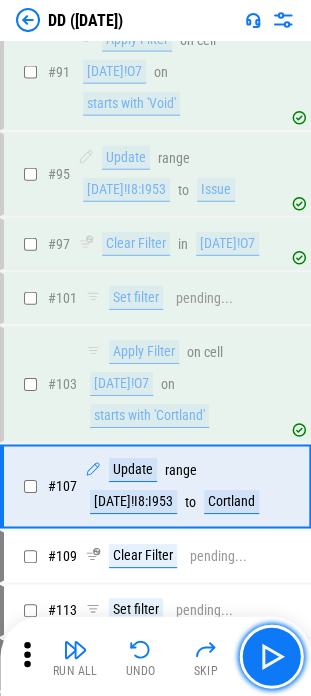 click at bounding box center (271, 656) 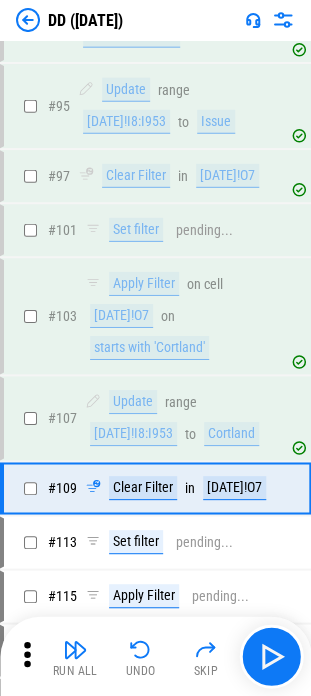 scroll, scrollTop: 3546, scrollLeft: 0, axis: vertical 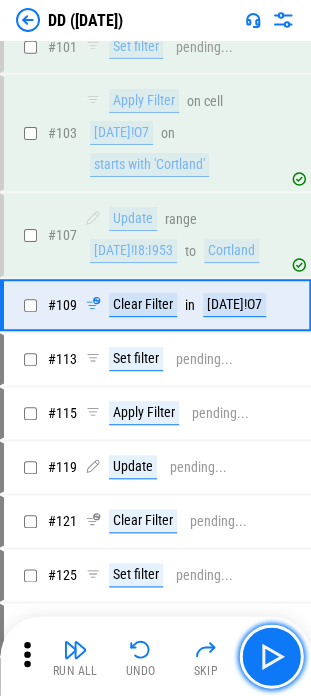 click at bounding box center [271, 656] 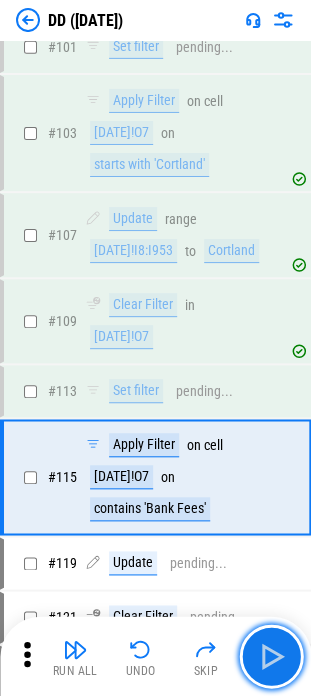 click at bounding box center (271, 656) 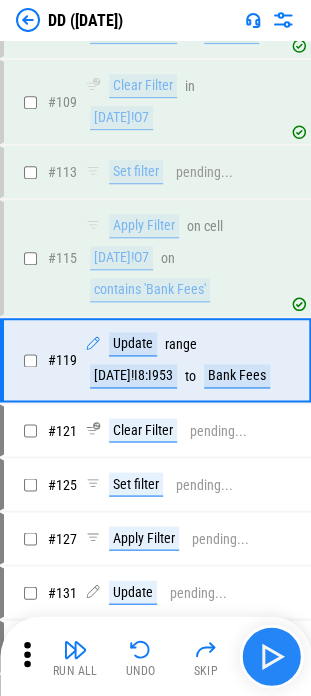 scroll, scrollTop: 3818, scrollLeft: 0, axis: vertical 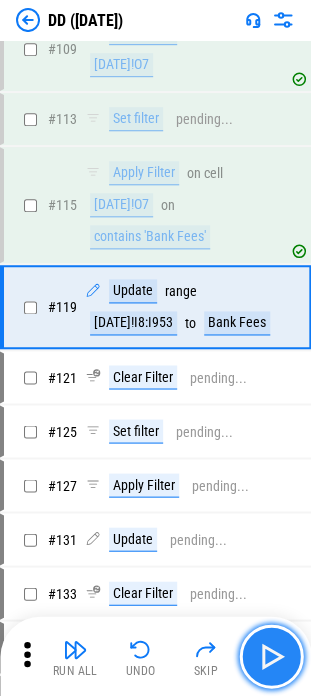 click at bounding box center (271, 656) 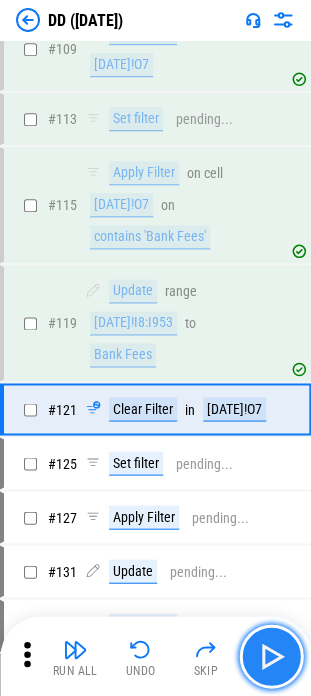 click at bounding box center [271, 656] 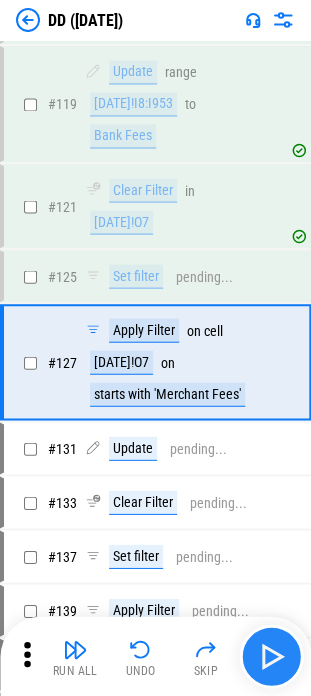 scroll, scrollTop: 4090, scrollLeft: 0, axis: vertical 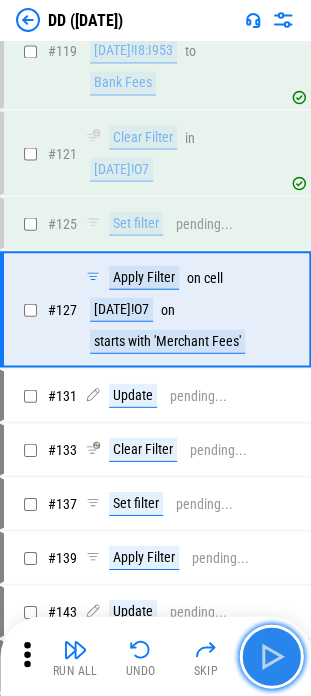 click at bounding box center [271, 656] 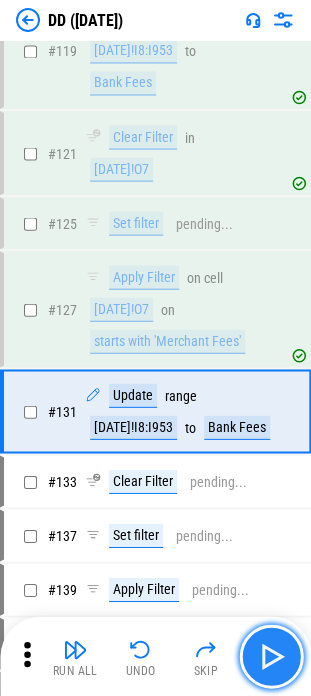 click at bounding box center (271, 656) 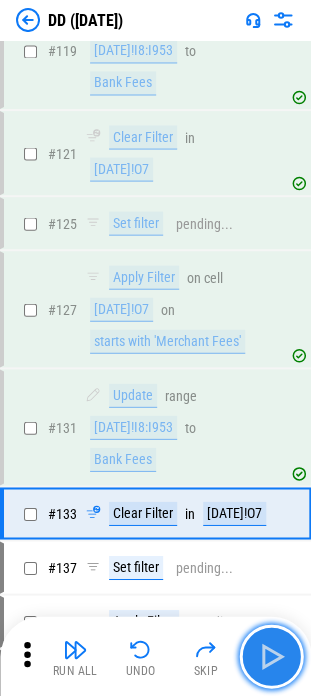 click at bounding box center (271, 656) 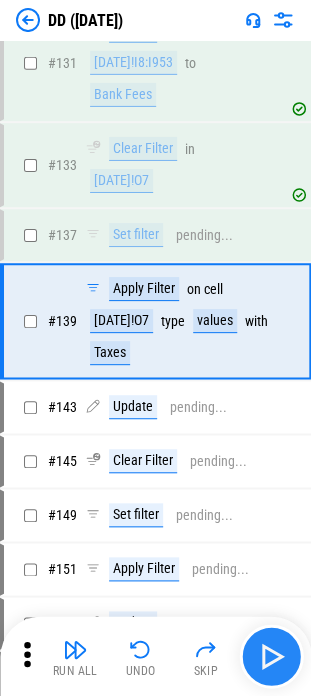 scroll, scrollTop: 4463, scrollLeft: 0, axis: vertical 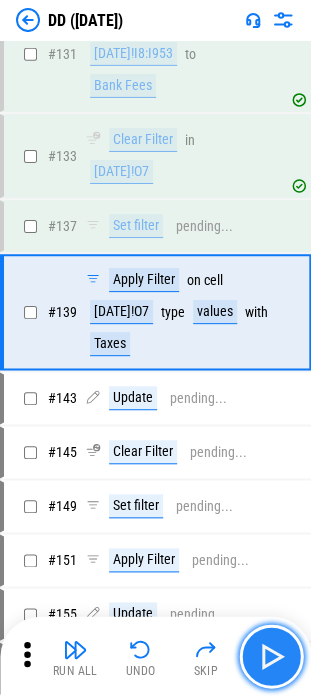 click at bounding box center [271, 656] 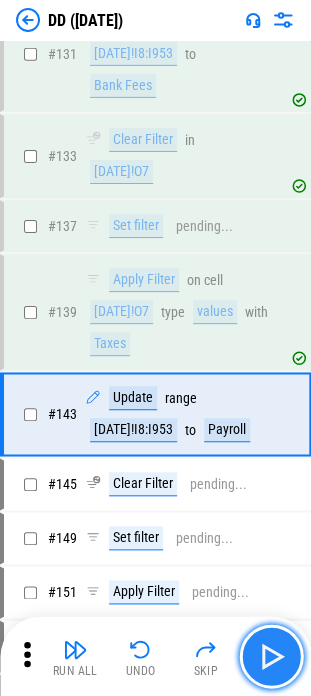 click at bounding box center (271, 656) 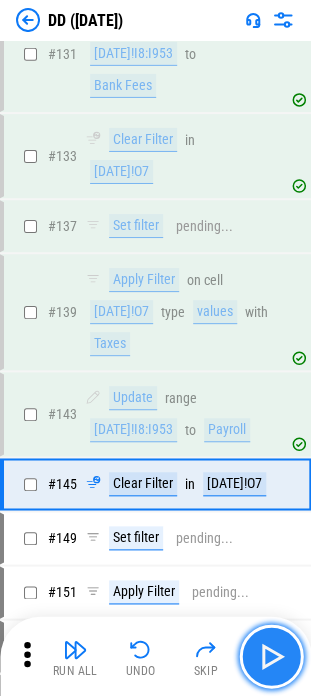 click at bounding box center (271, 656) 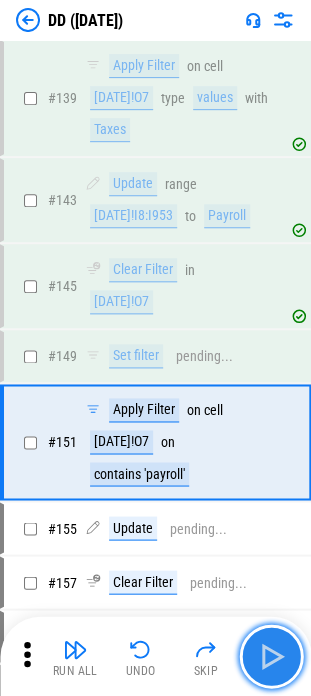 scroll, scrollTop: 4804, scrollLeft: 0, axis: vertical 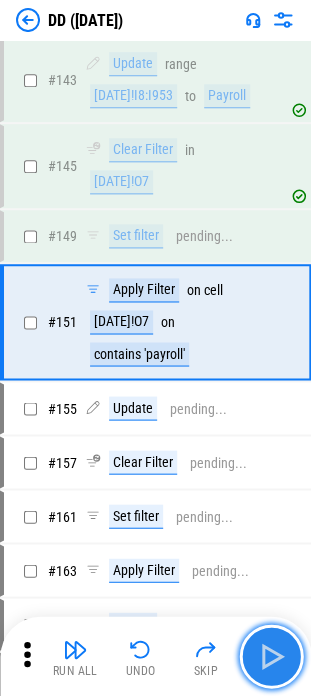 click at bounding box center [271, 656] 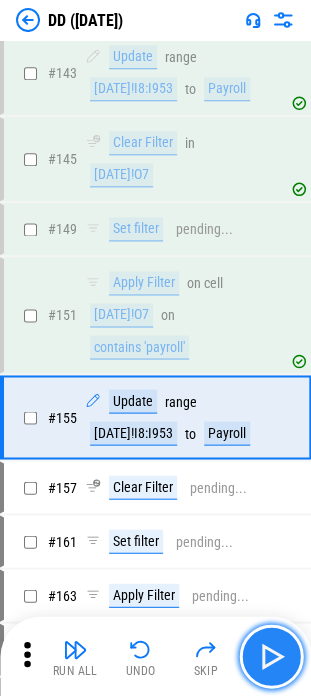 click at bounding box center [271, 656] 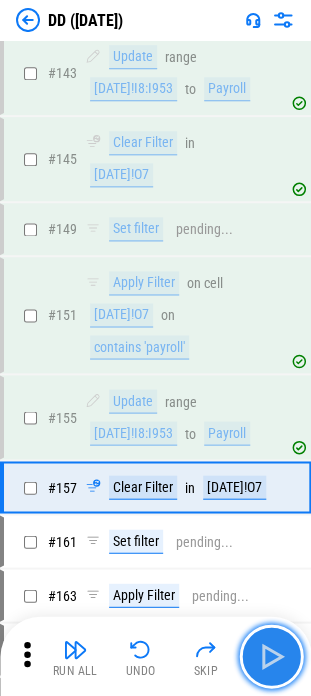 click at bounding box center (271, 656) 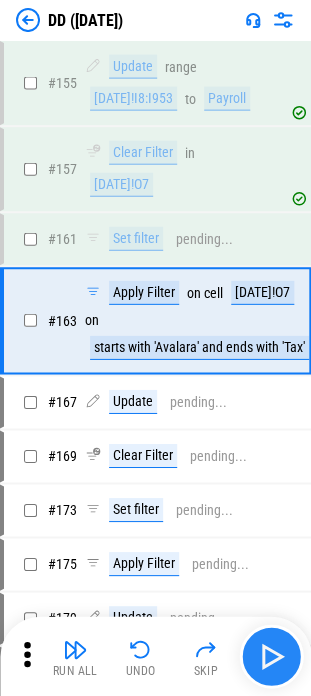 scroll, scrollTop: 5142, scrollLeft: 0, axis: vertical 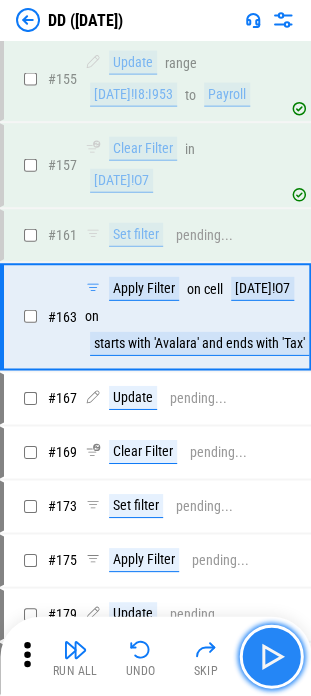 click at bounding box center (271, 656) 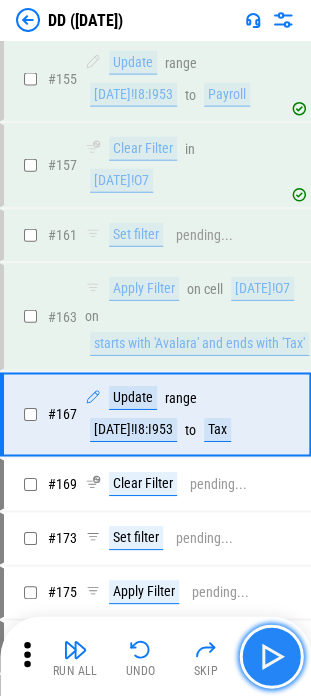 click at bounding box center (271, 656) 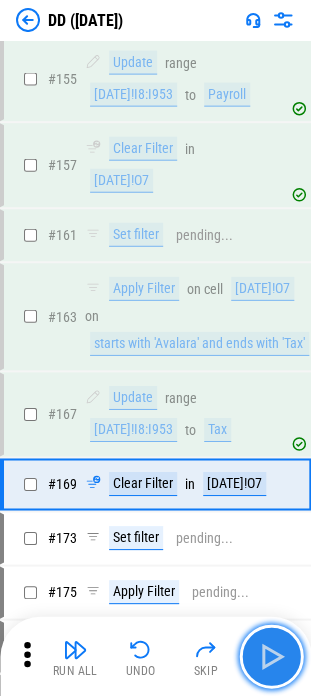 click at bounding box center (271, 656) 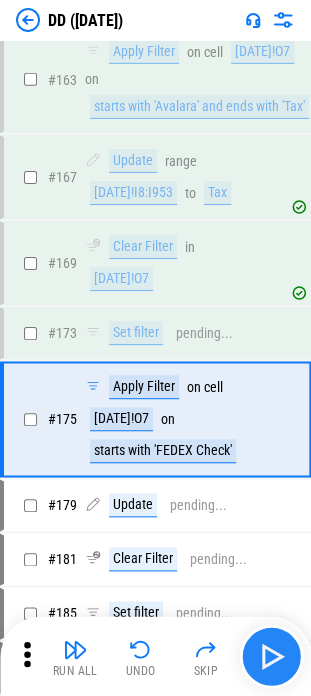 scroll, scrollTop: 5478, scrollLeft: 0, axis: vertical 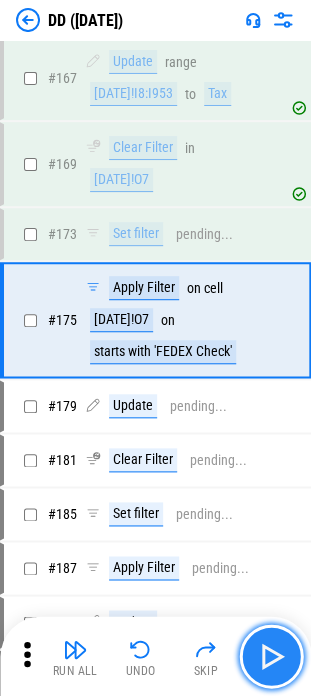 click at bounding box center [271, 656] 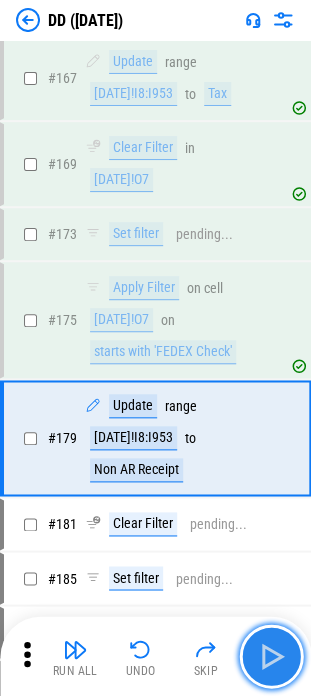 click at bounding box center [271, 656] 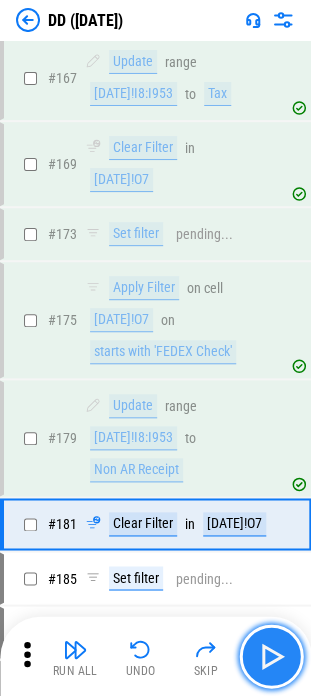 click at bounding box center (271, 656) 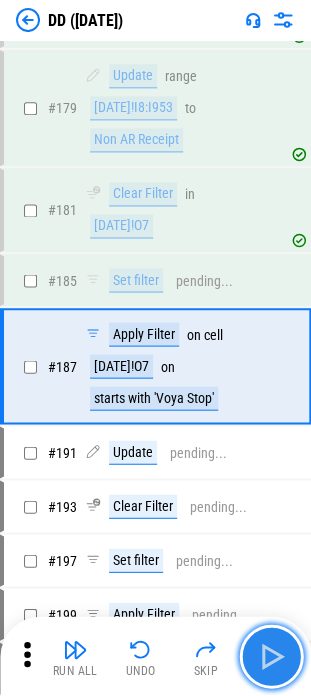 scroll, scrollTop: 5852, scrollLeft: 0, axis: vertical 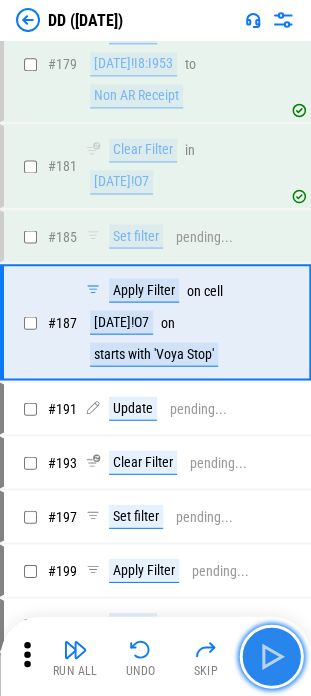 click at bounding box center (271, 656) 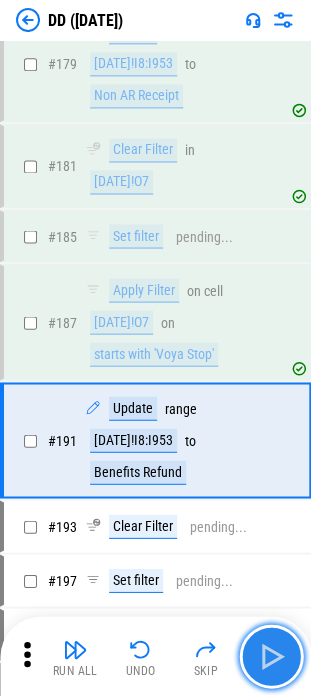 click at bounding box center (271, 656) 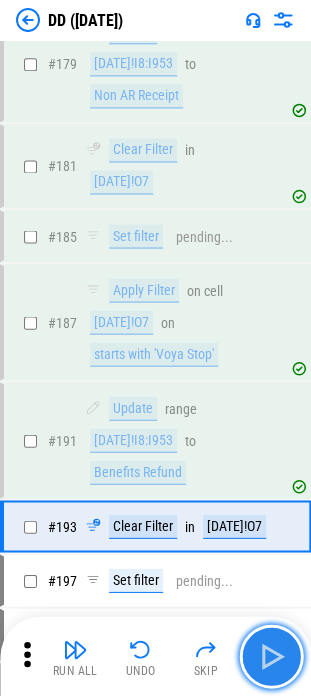 click at bounding box center (271, 656) 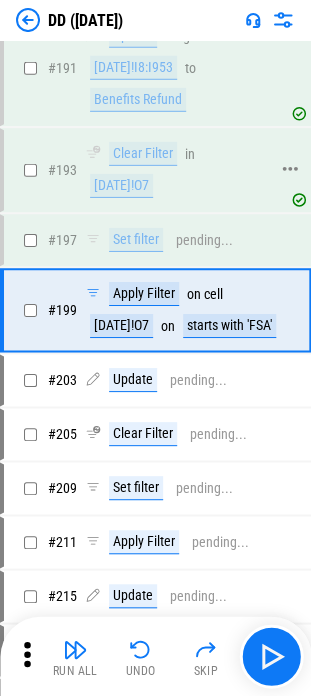 scroll, scrollTop: 6124, scrollLeft: 0, axis: vertical 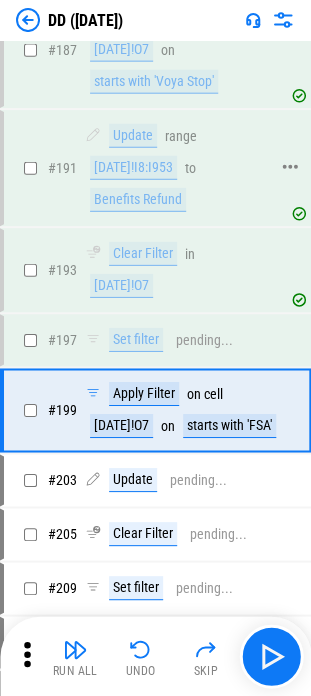 click on "[DATE]!I8:I953" at bounding box center (133, 168) 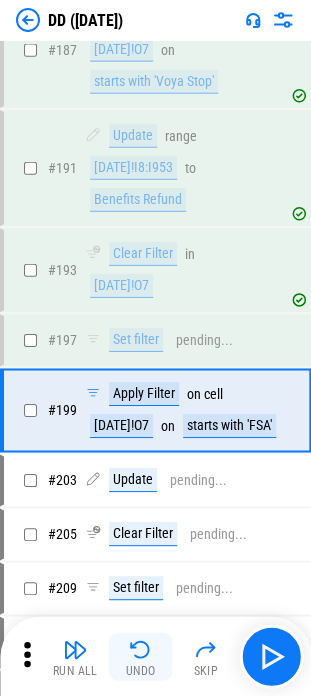 click on "Undo" at bounding box center (141, 656) 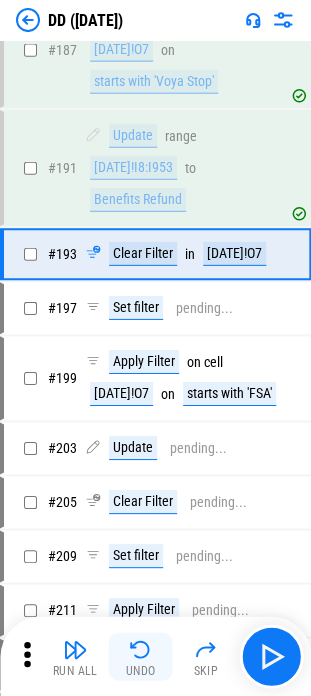 click on "Undo" at bounding box center [141, 656] 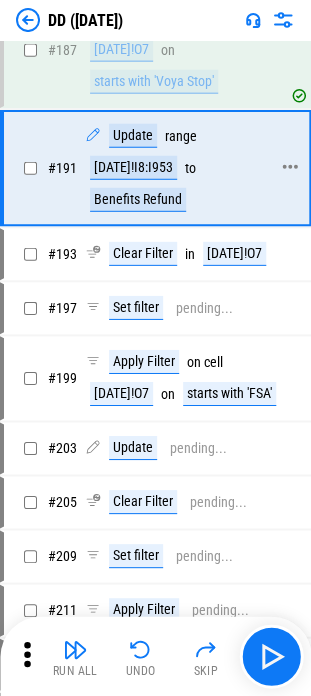 click on "[DATE]!I8:I953" at bounding box center [133, 168] 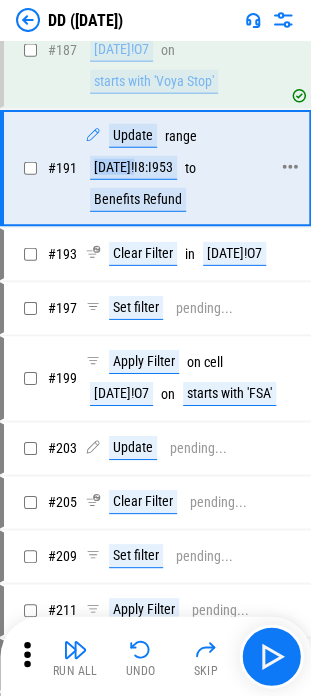 click on "[DATE]!I8:I953" at bounding box center (133, 168) 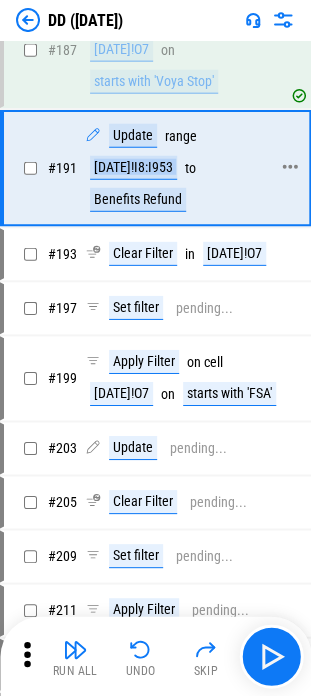 click on "[DATE]!I8:I953" at bounding box center (133, 168) 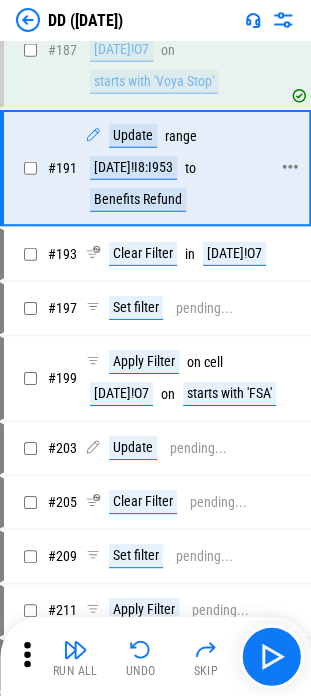 click on "Benefits Refund" at bounding box center [138, 200] 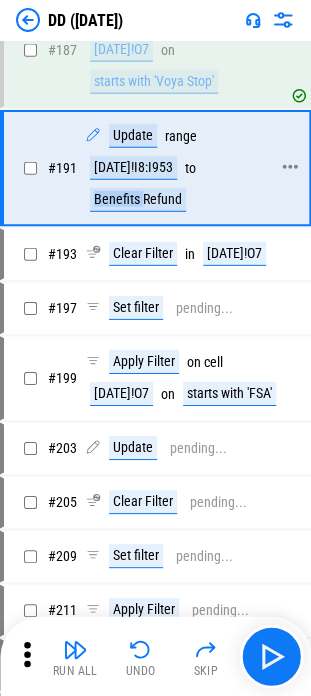 click on "Benefits Refund" at bounding box center (138, 200) 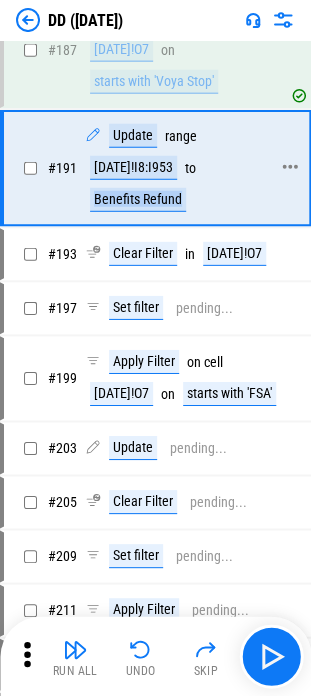 click on "Benefits Refund" at bounding box center (138, 200) 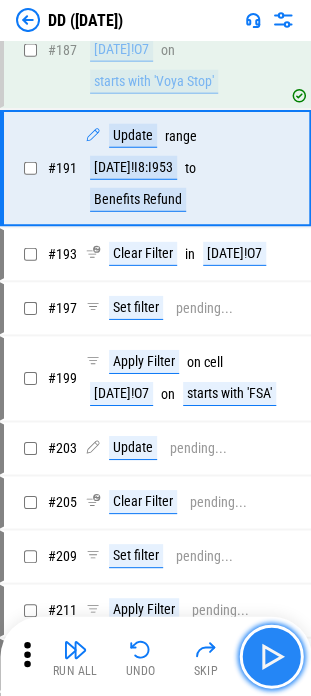 click at bounding box center (271, 656) 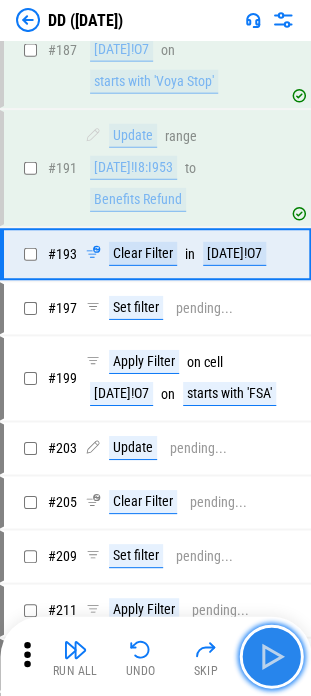 click at bounding box center (271, 656) 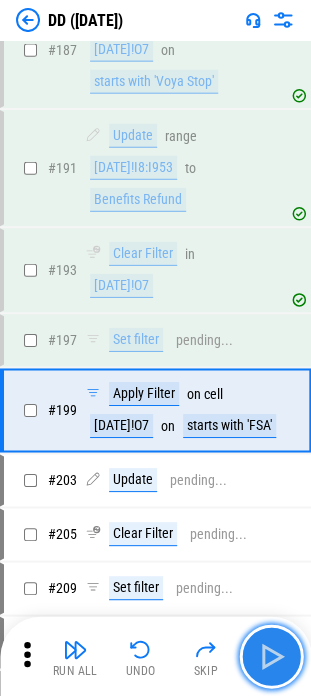 click at bounding box center (271, 656) 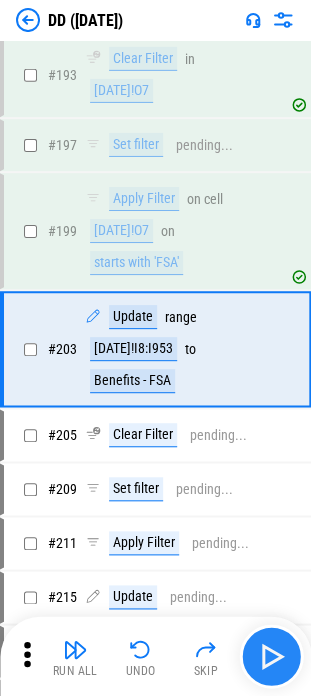 scroll, scrollTop: 6342, scrollLeft: 0, axis: vertical 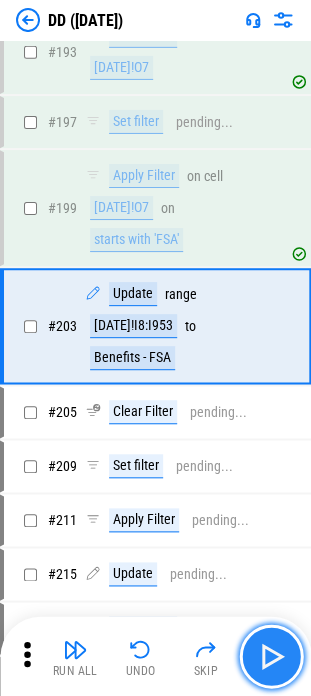 click at bounding box center [271, 656] 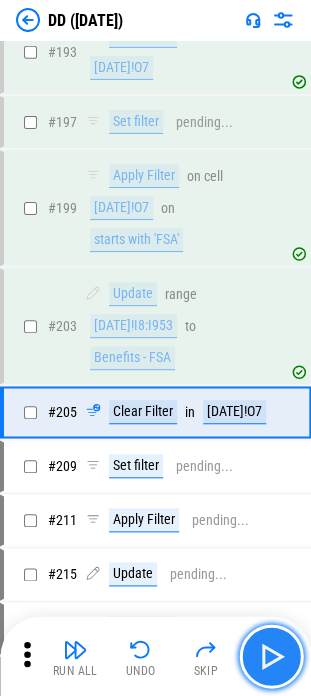 click at bounding box center (271, 656) 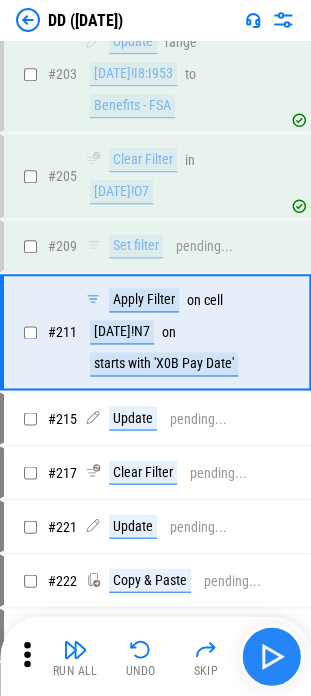 scroll, scrollTop: 6598, scrollLeft: 0, axis: vertical 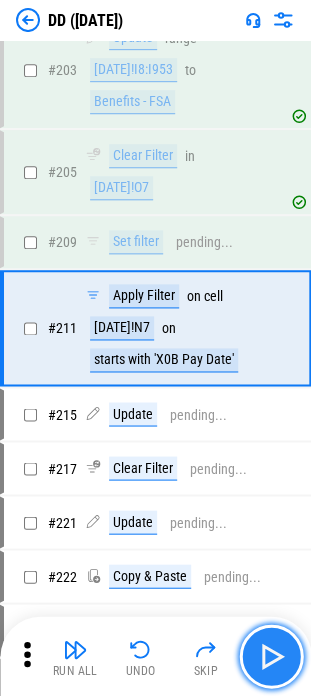 click at bounding box center (271, 656) 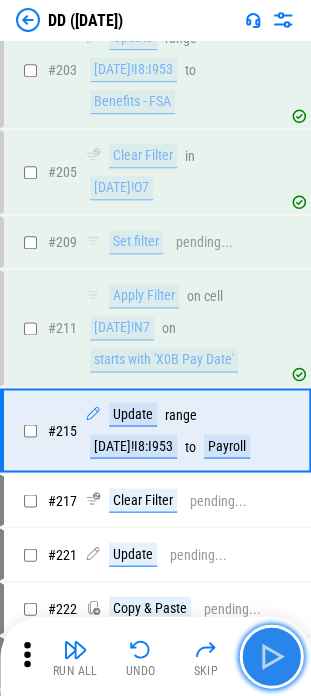 click at bounding box center (271, 656) 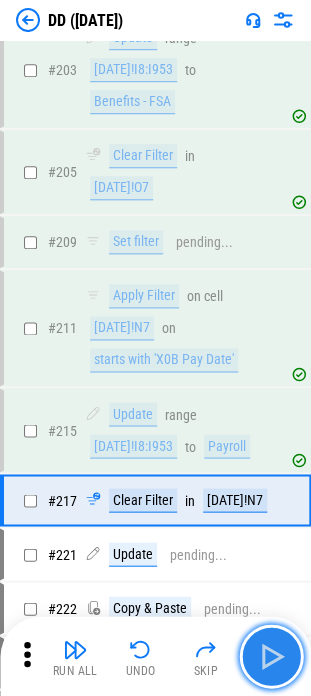 click at bounding box center [271, 656] 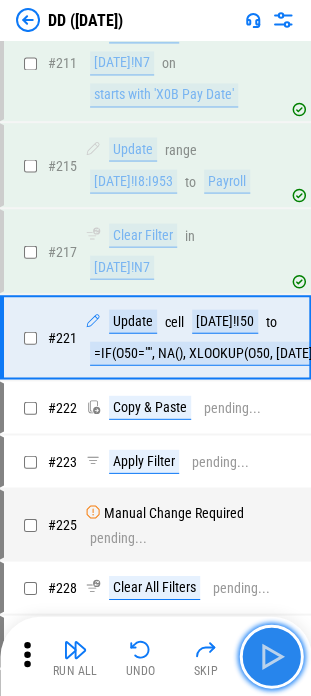 scroll, scrollTop: 6870, scrollLeft: 0, axis: vertical 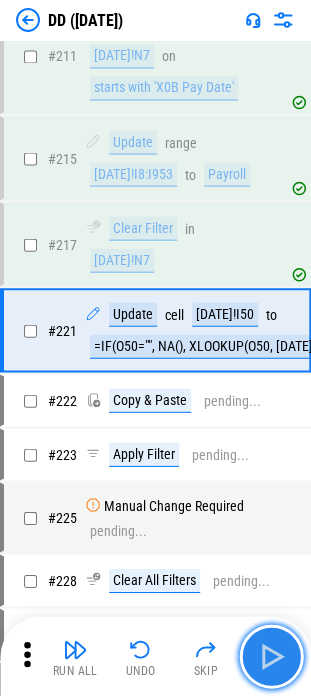 click at bounding box center [271, 656] 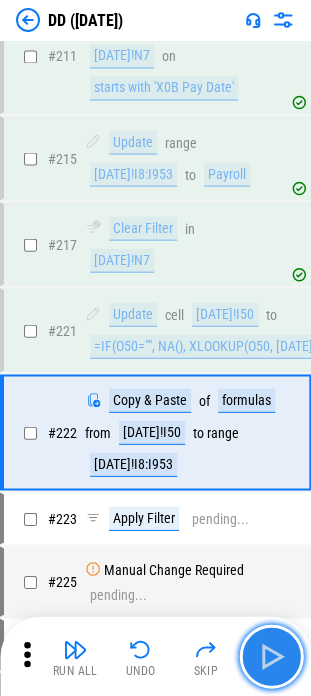 click at bounding box center [271, 656] 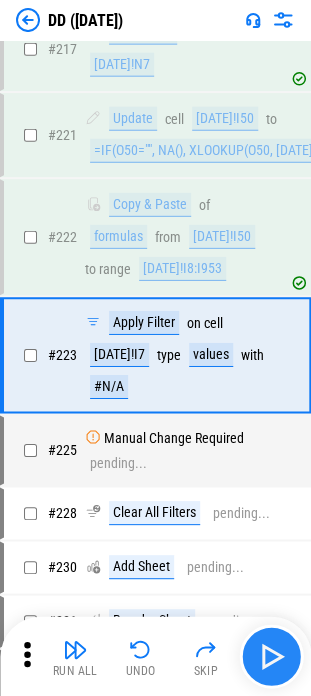 scroll, scrollTop: 7088, scrollLeft: 0, axis: vertical 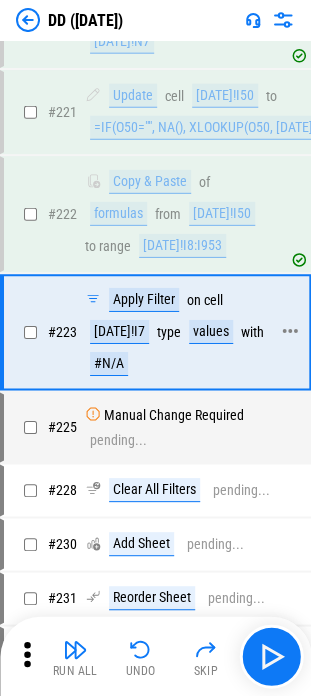 click on "[DATE]!I7" at bounding box center (119, 332) 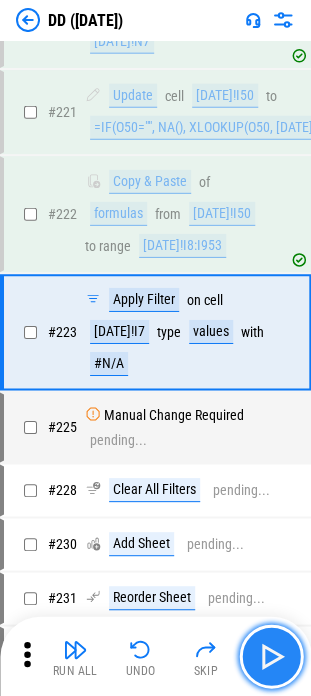 click at bounding box center [271, 656] 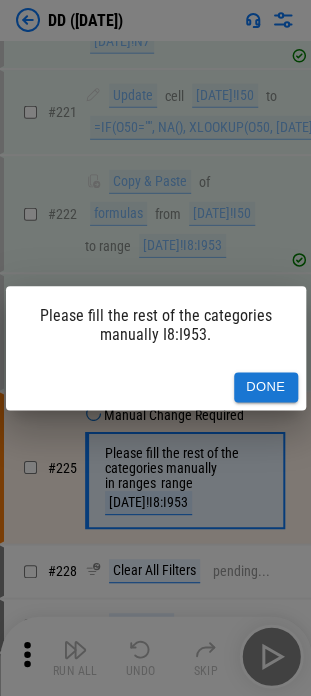 click on "Please fill the rest of the categories manually
I8:I953." at bounding box center [156, 325] 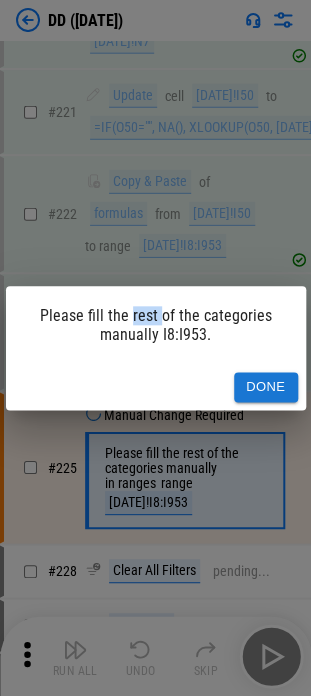 click on "Please fill the rest of the categories manually
I8:I953." at bounding box center (156, 325) 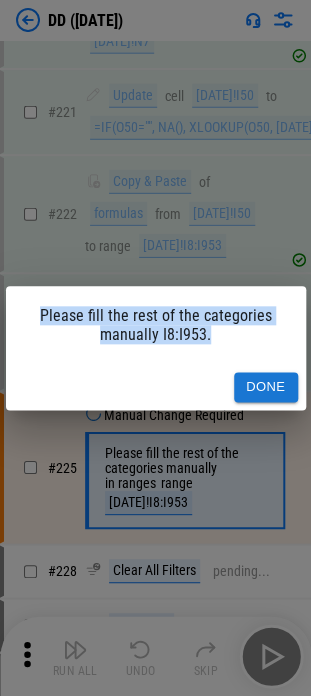drag, startPoint x: 152, startPoint y: 316, endPoint x: 170, endPoint y: 322, distance: 18.973665 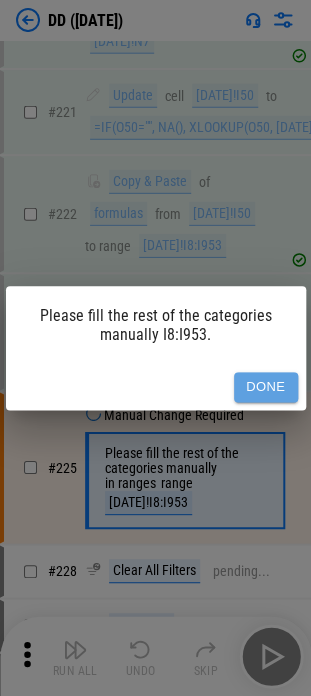 click on "Done" at bounding box center (266, 387) 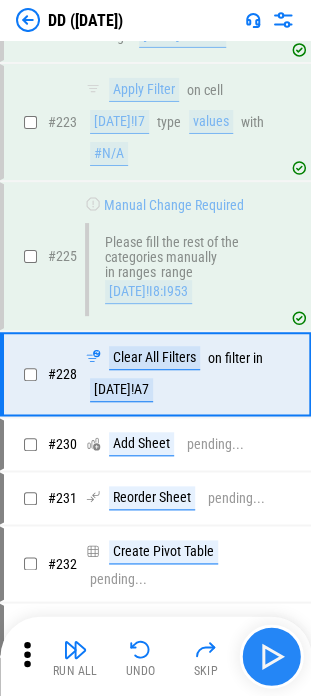 scroll, scrollTop: 7338, scrollLeft: 0, axis: vertical 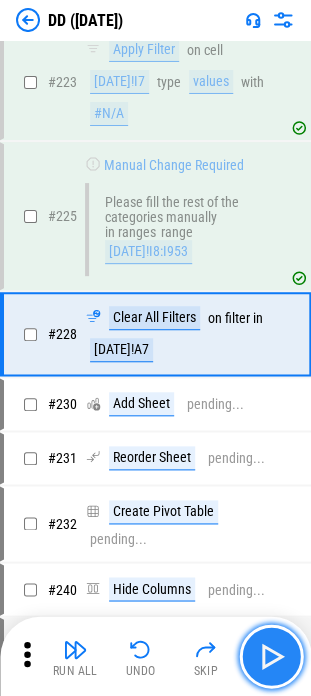 click at bounding box center (271, 656) 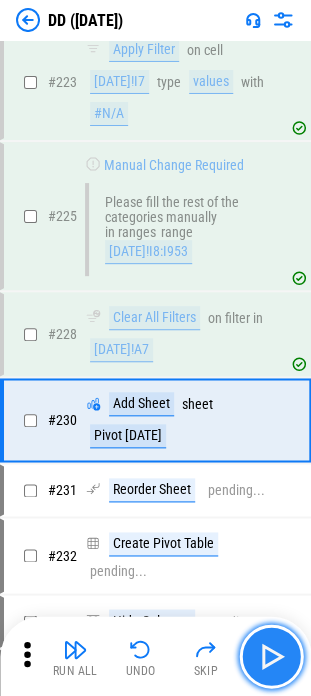 click at bounding box center (271, 656) 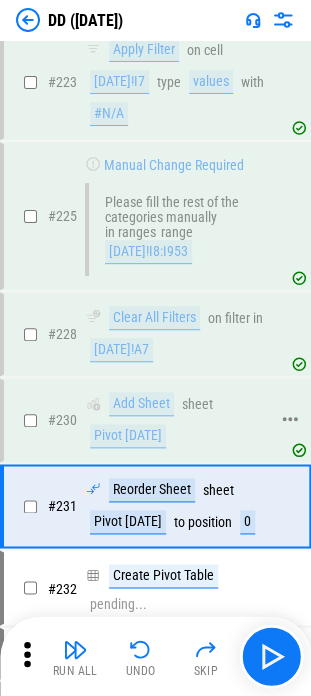 click on "Add Sheet sheet Pivot [DATE]" at bounding box center [177, 420] 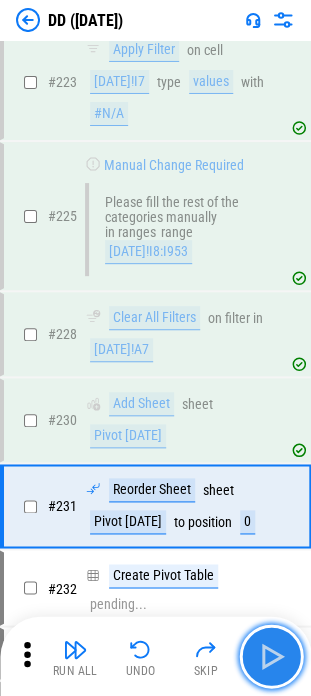 click at bounding box center [271, 656] 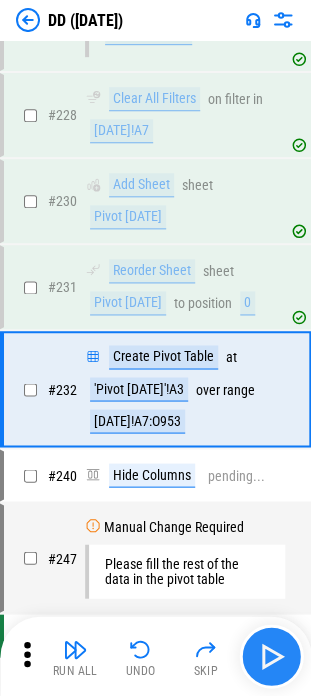 scroll, scrollTop: 7610, scrollLeft: 0, axis: vertical 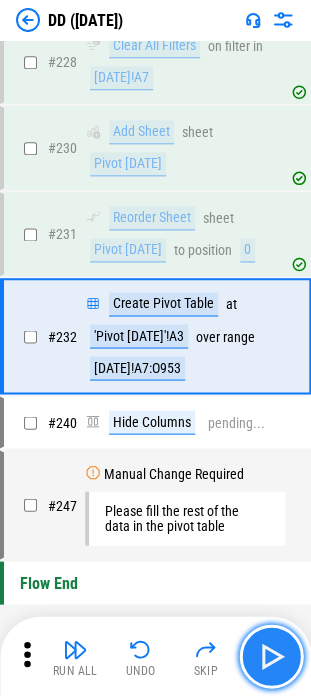 click at bounding box center [271, 656] 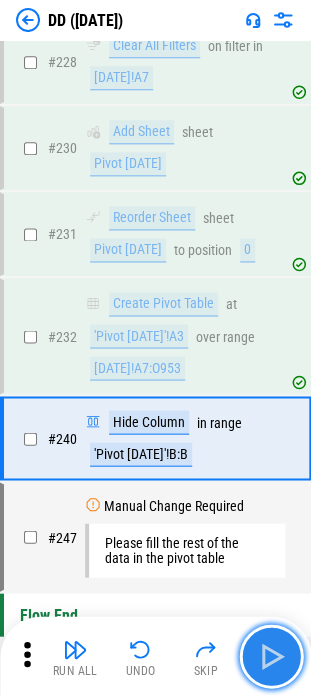 click at bounding box center (271, 656) 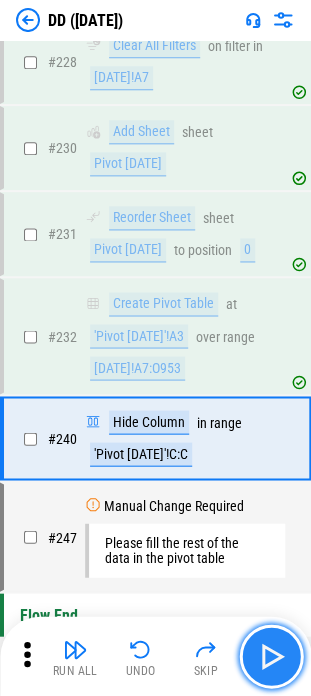 click at bounding box center (271, 656) 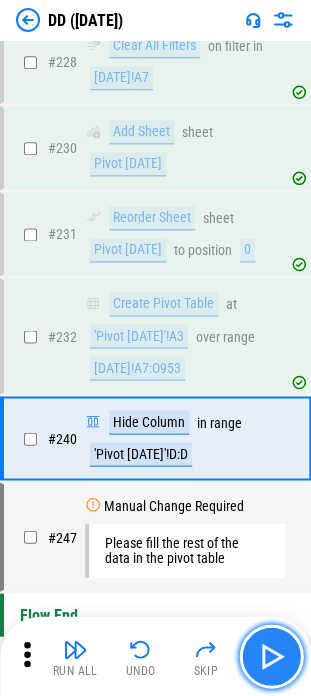 click at bounding box center (271, 656) 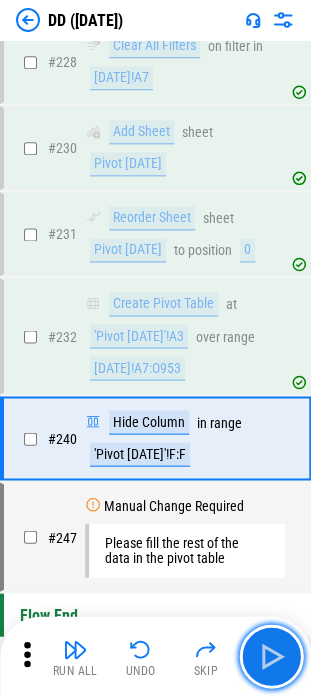 click at bounding box center [271, 656] 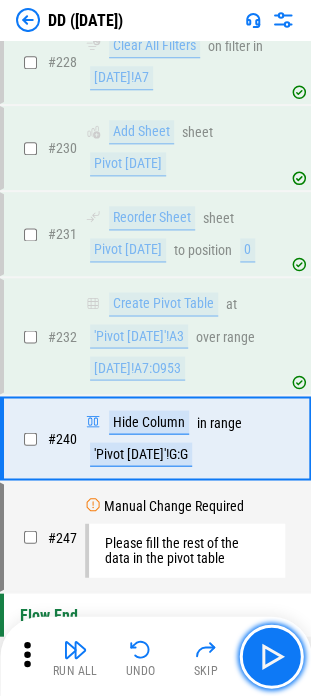 click at bounding box center (271, 656) 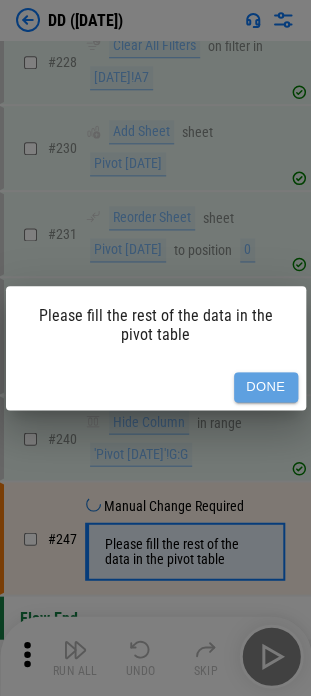 click on "Done" at bounding box center (266, 387) 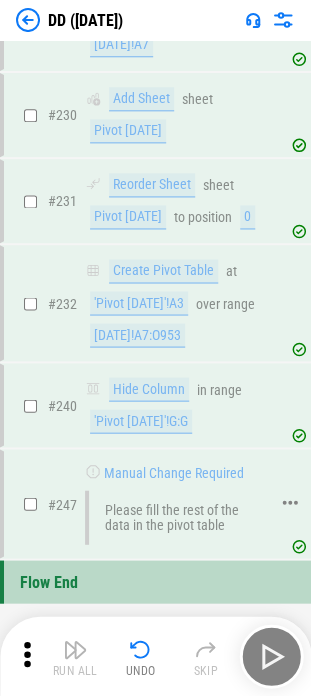 scroll, scrollTop: 7661, scrollLeft: 0, axis: vertical 